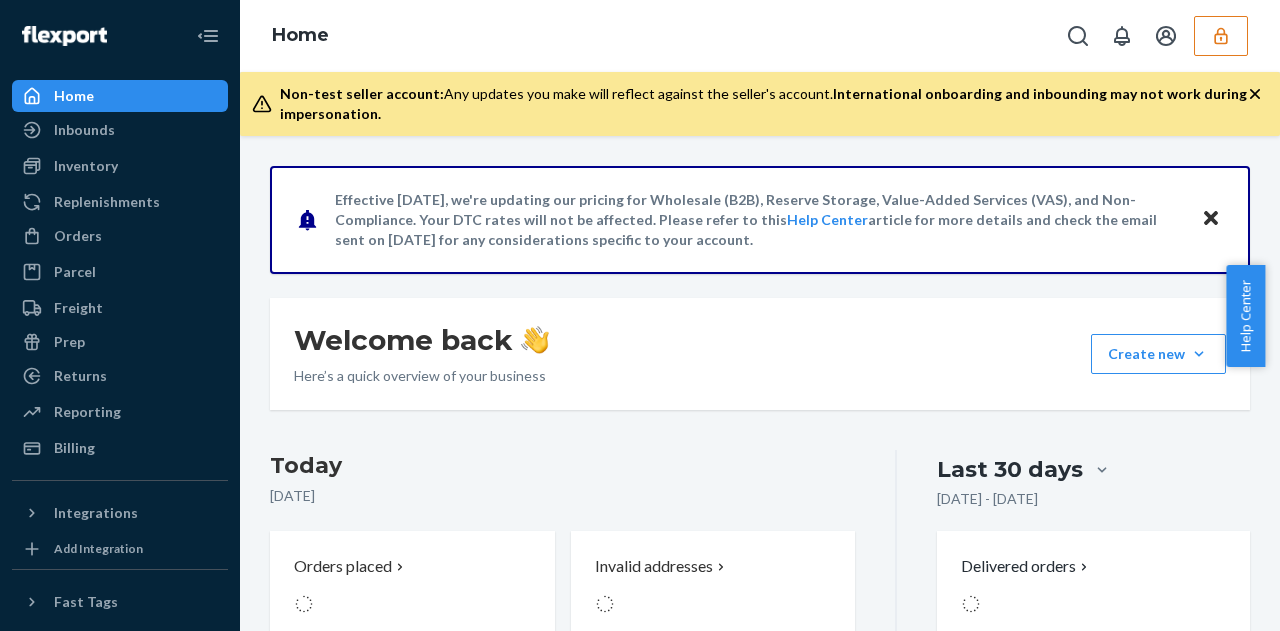scroll, scrollTop: 0, scrollLeft: 0, axis: both 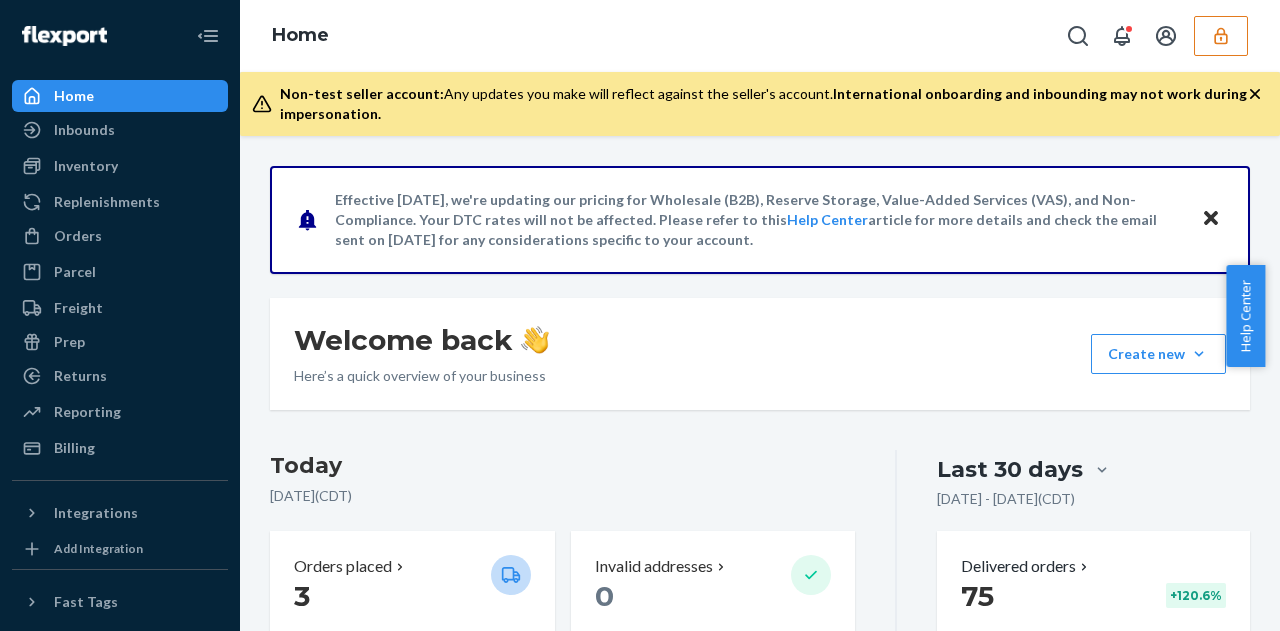 click at bounding box center (1221, 36) 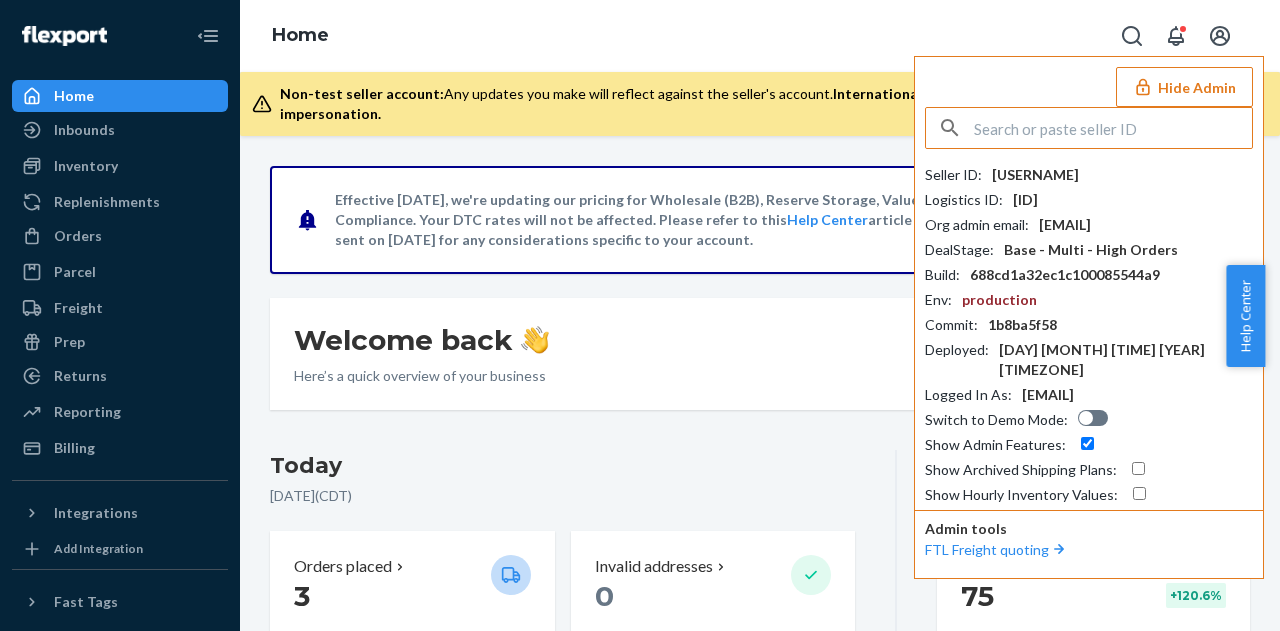 paste on "brettmodkatcom" 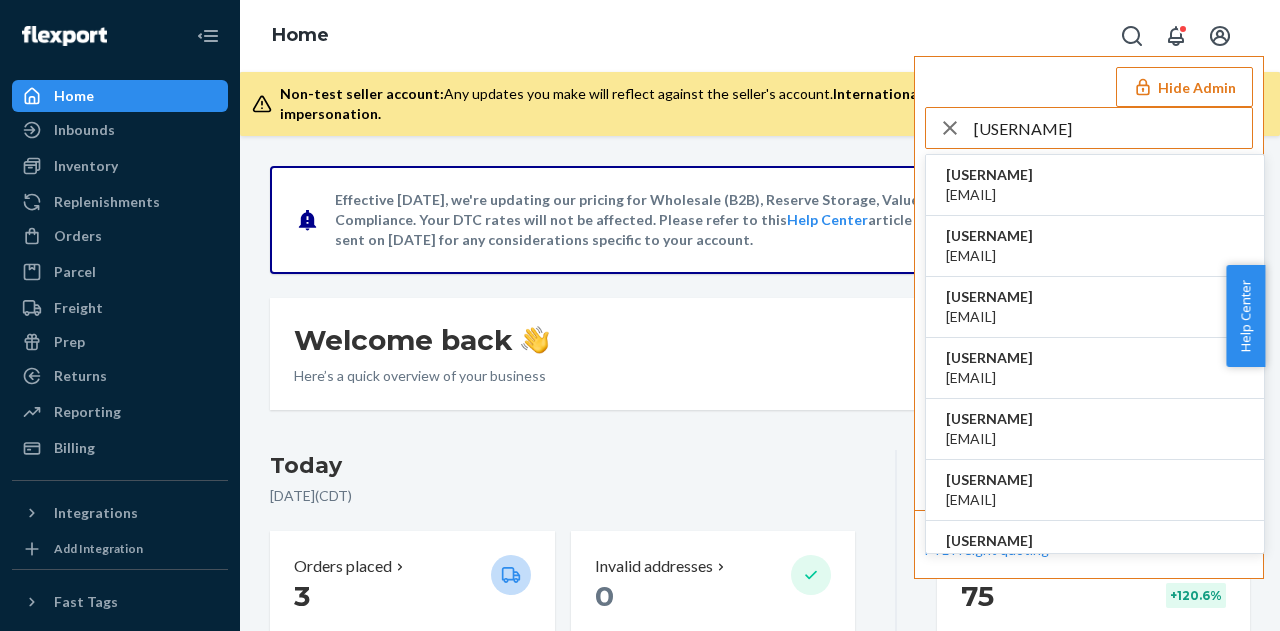 type on "brettmodkatcom" 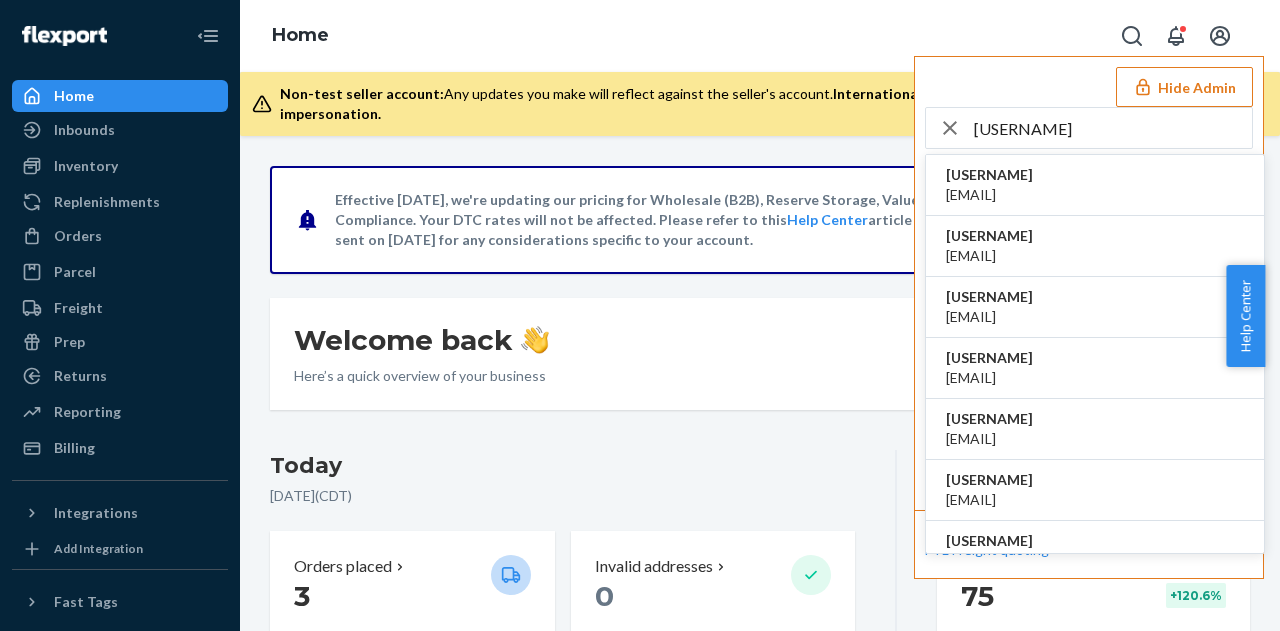 click on "anna@modkat.com" at bounding box center [989, 195] 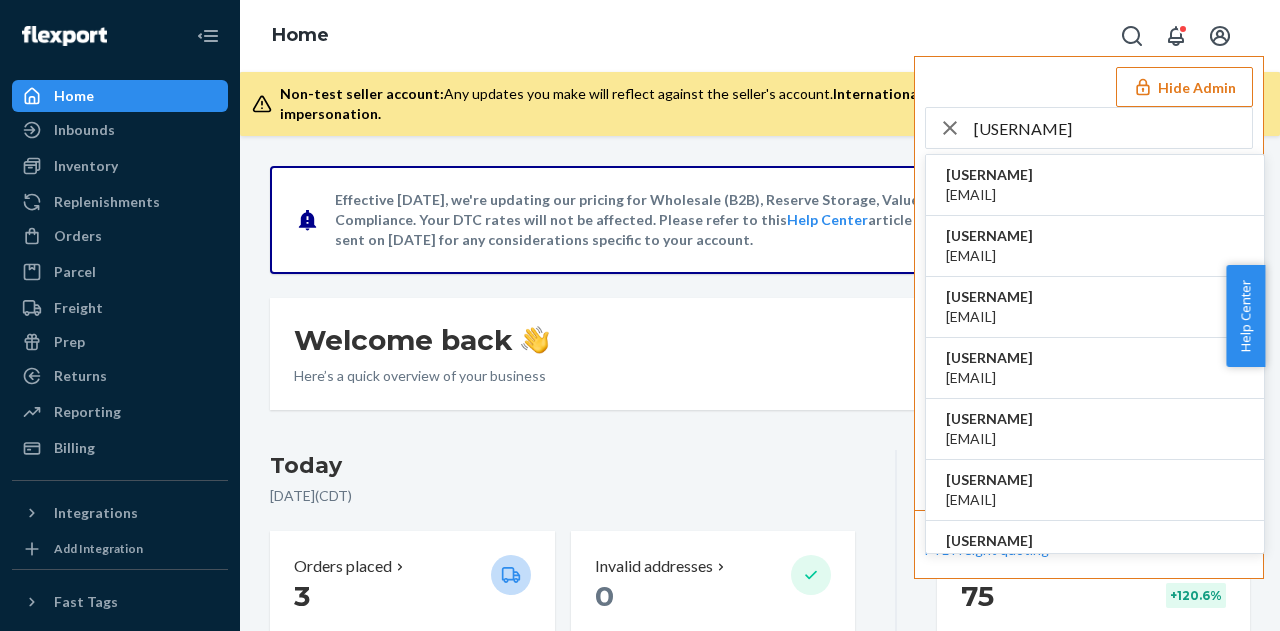 type 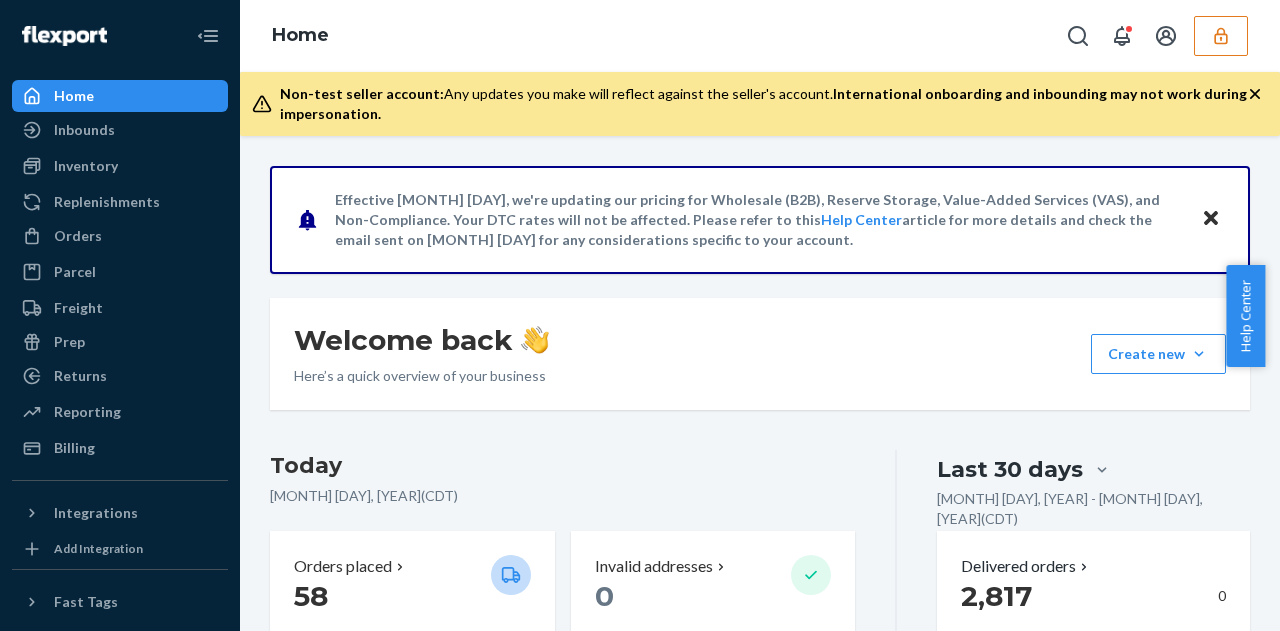 scroll, scrollTop: 0, scrollLeft: 0, axis: both 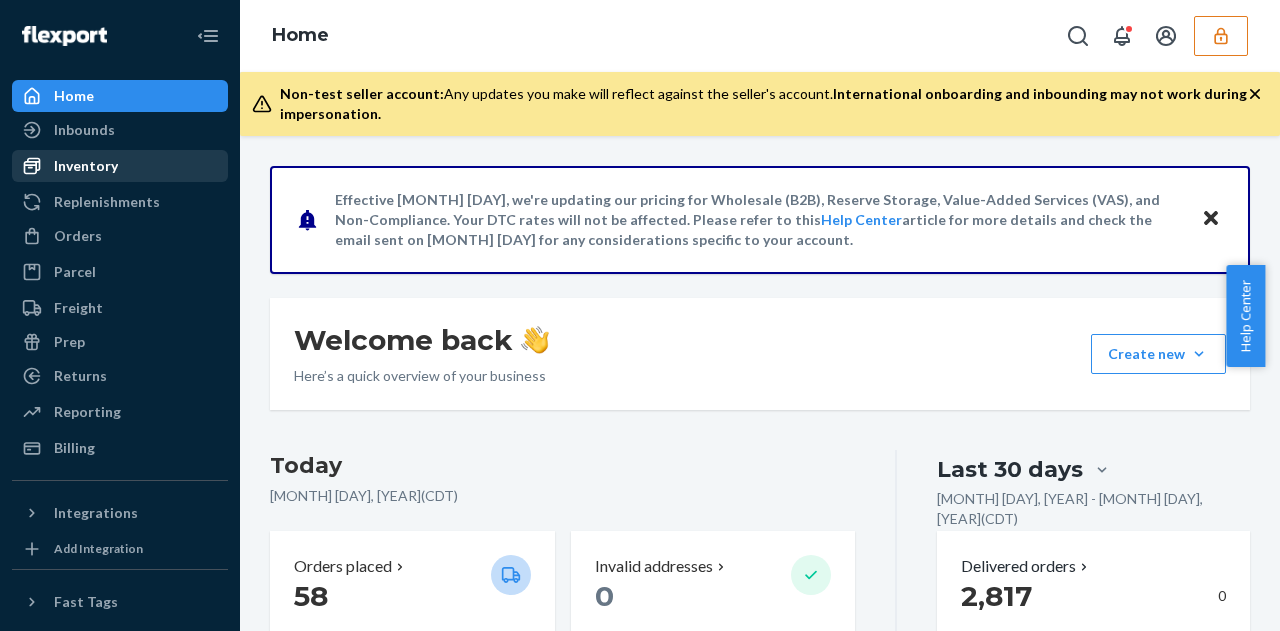 click on "Inventory" at bounding box center [120, 166] 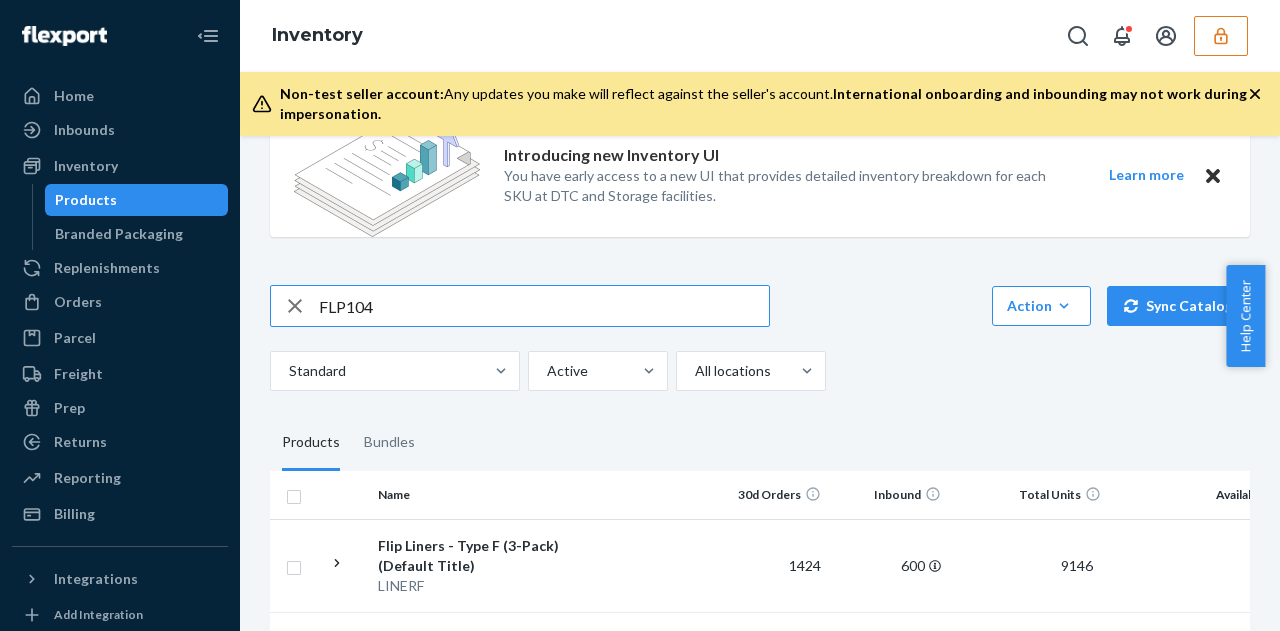 scroll, scrollTop: 52, scrollLeft: 0, axis: vertical 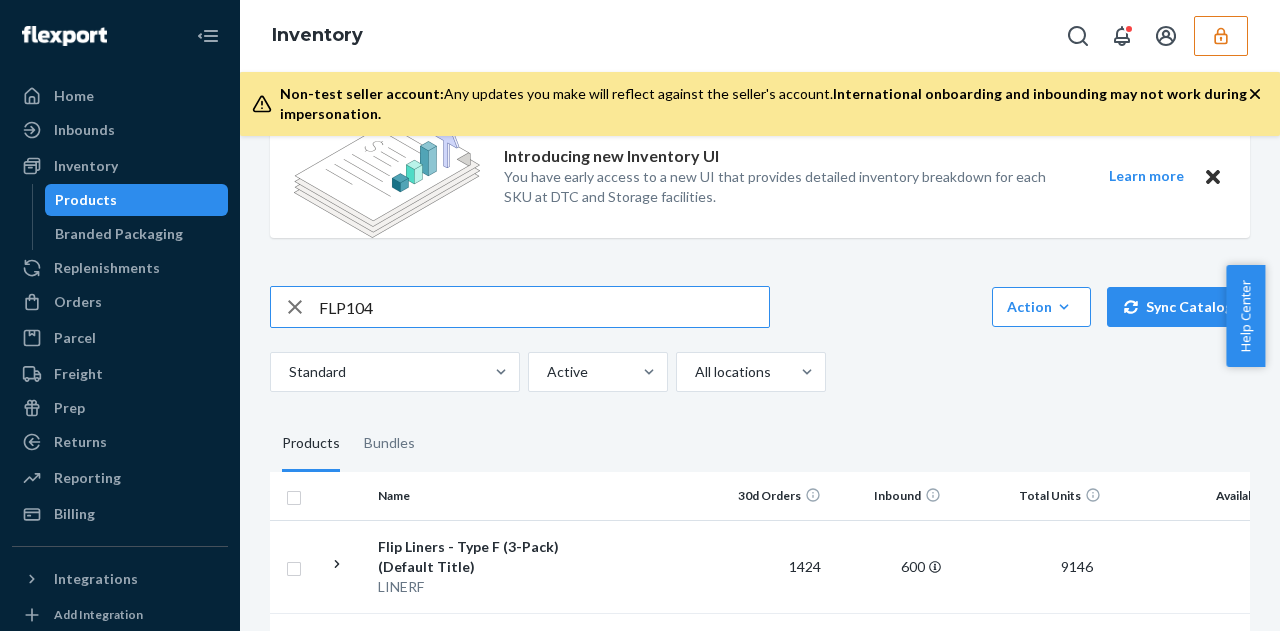 type on "FLP104" 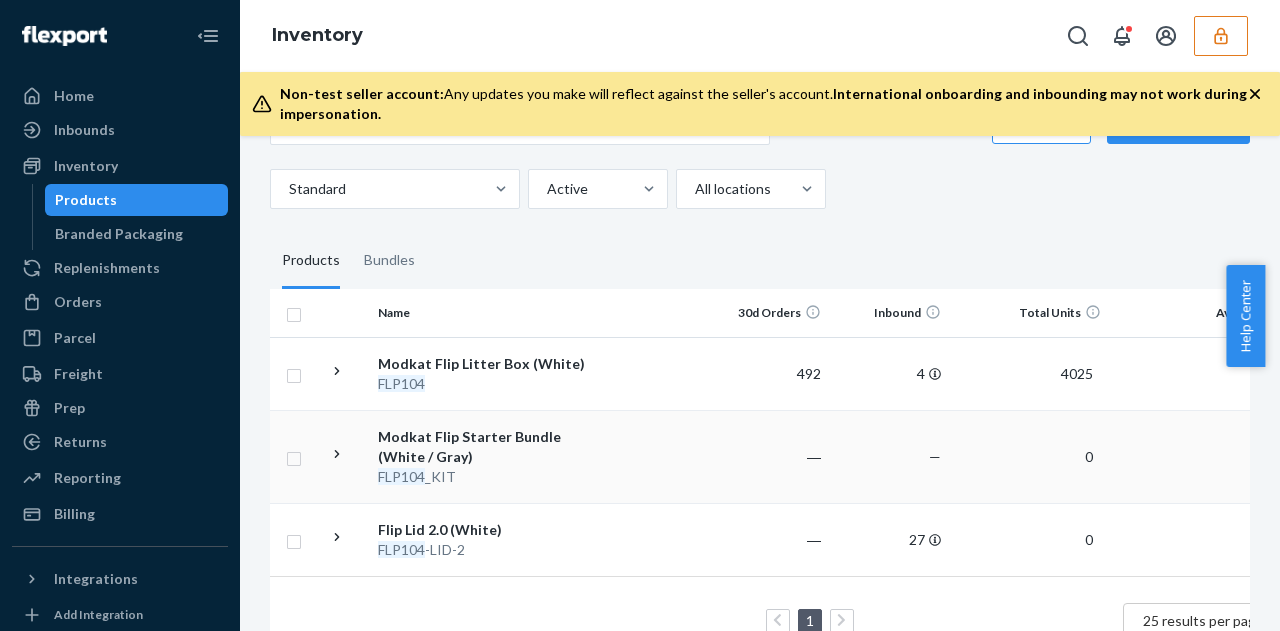 scroll, scrollTop: 224, scrollLeft: 0, axis: vertical 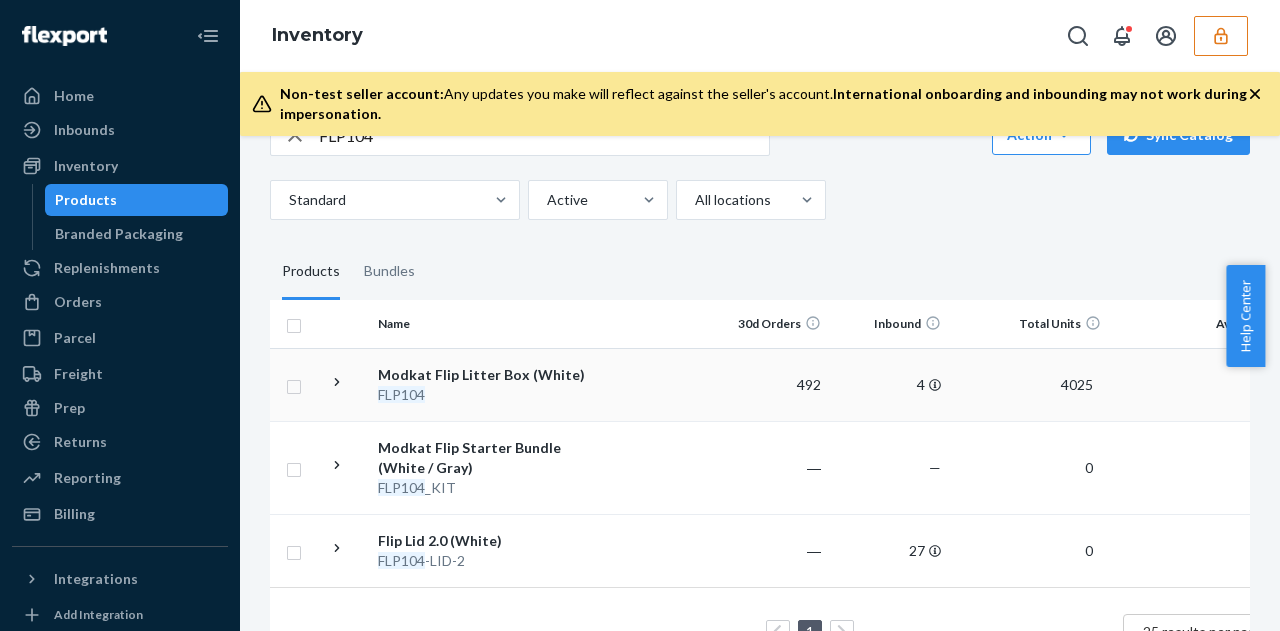 click on "Modkat Flip Litter Box (White)" at bounding box center [482, 375] 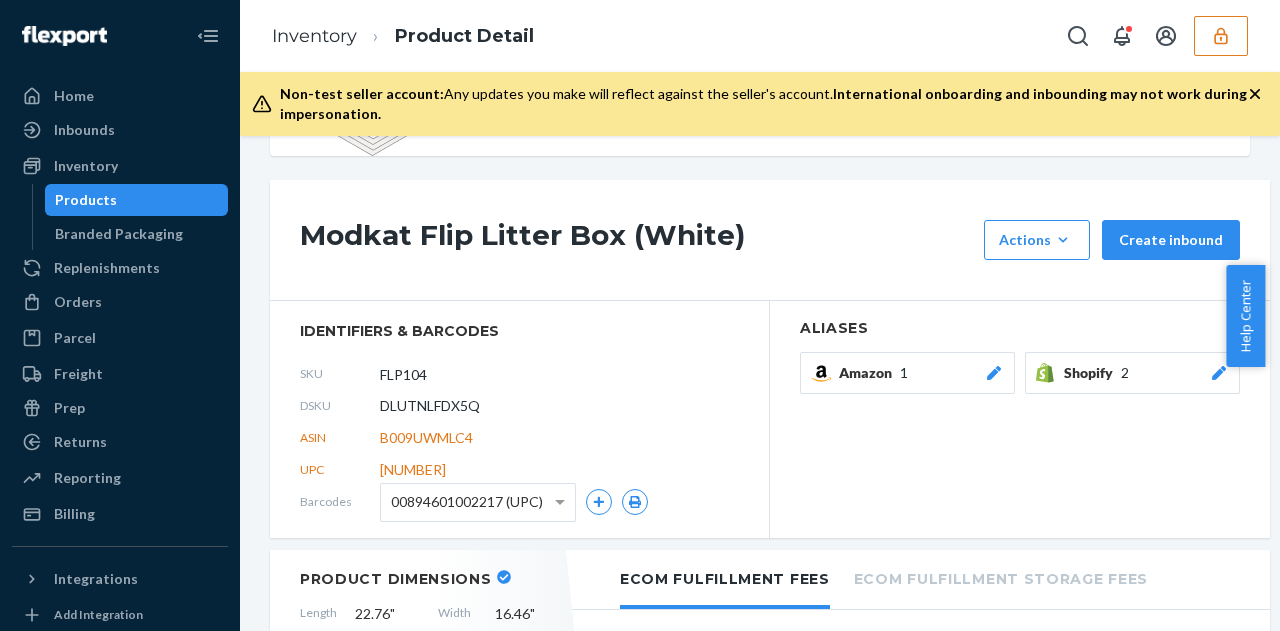 scroll, scrollTop: 135, scrollLeft: 0, axis: vertical 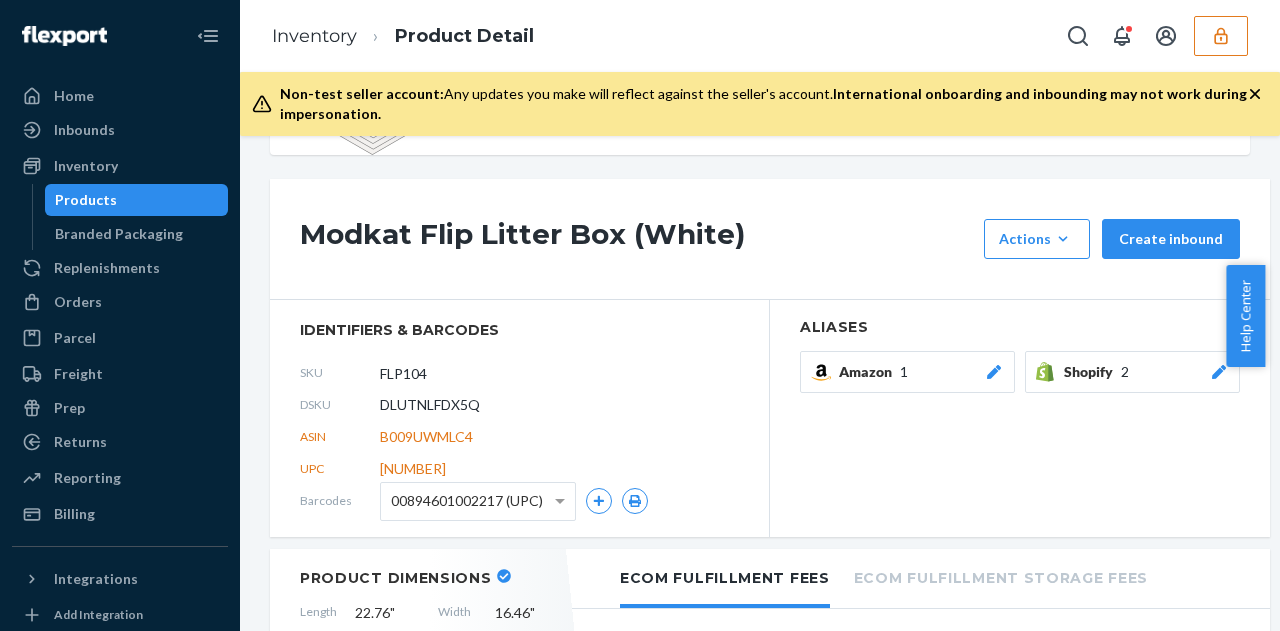 click on "DLUTNLFDX5Q" at bounding box center [430, 405] 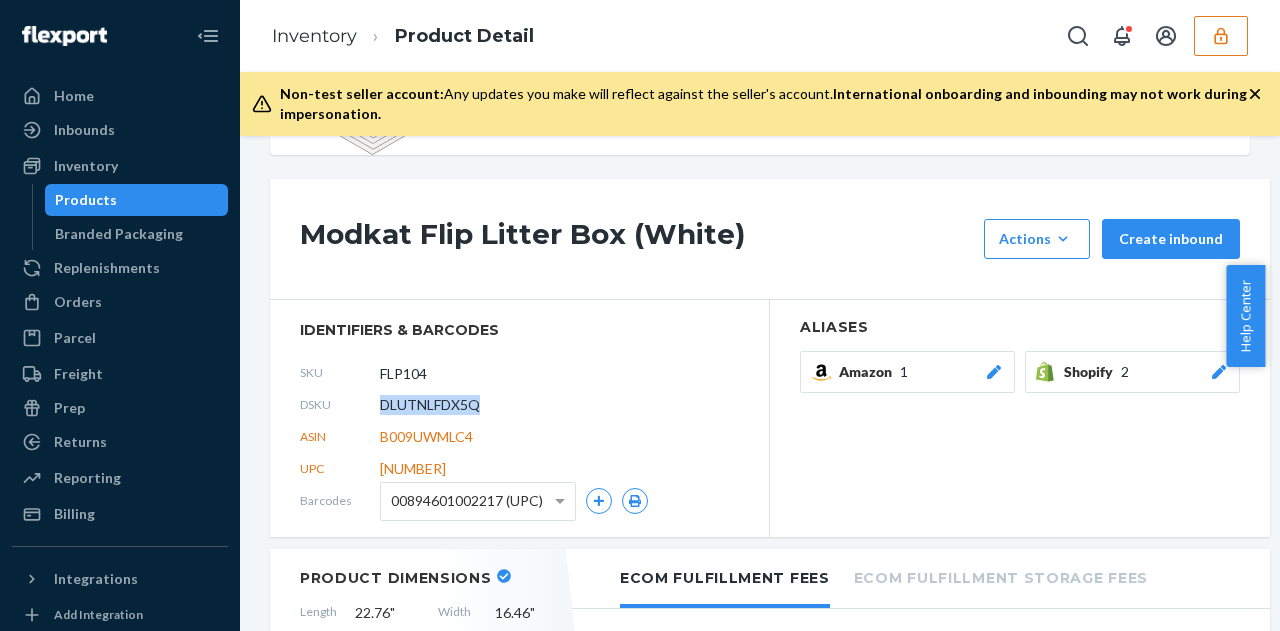 click on "DLUTNLFDX5Q" at bounding box center [430, 405] 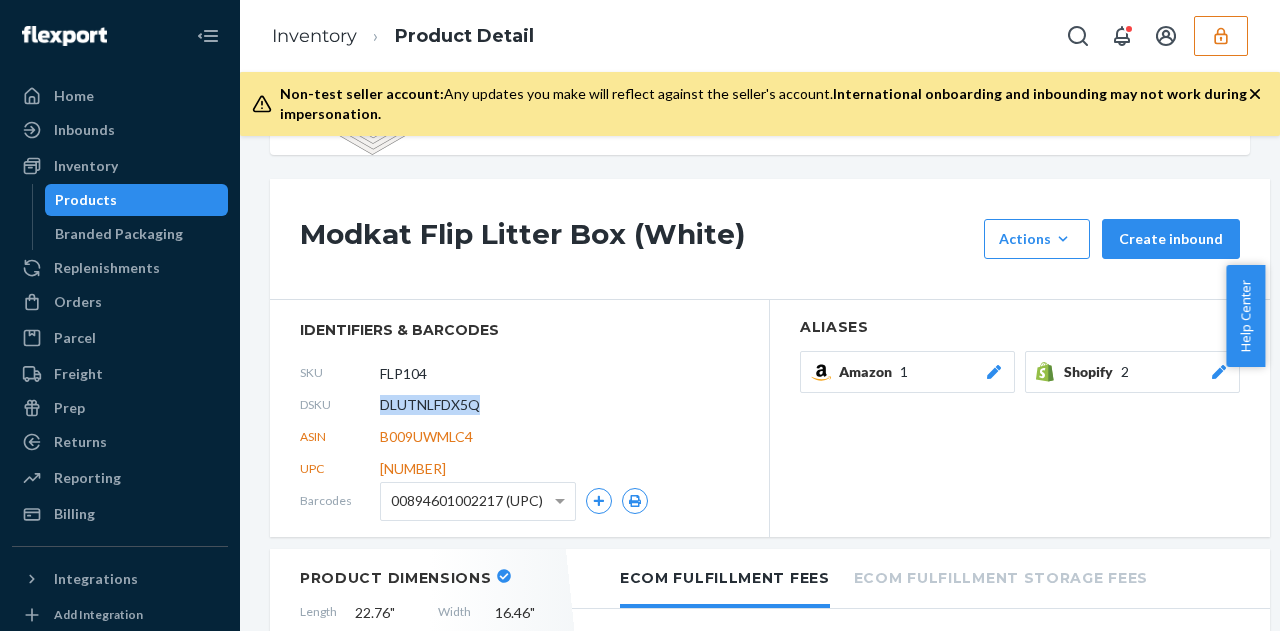 copy on "DLUTNLFDX5Q" 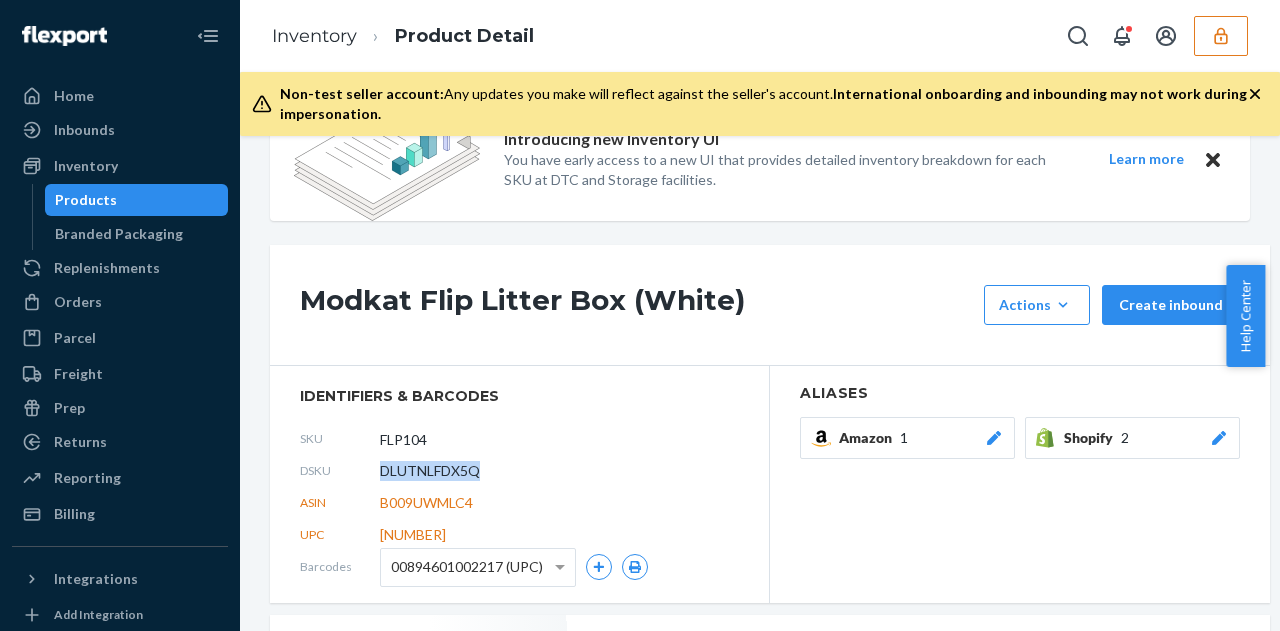scroll, scrollTop: 67, scrollLeft: 0, axis: vertical 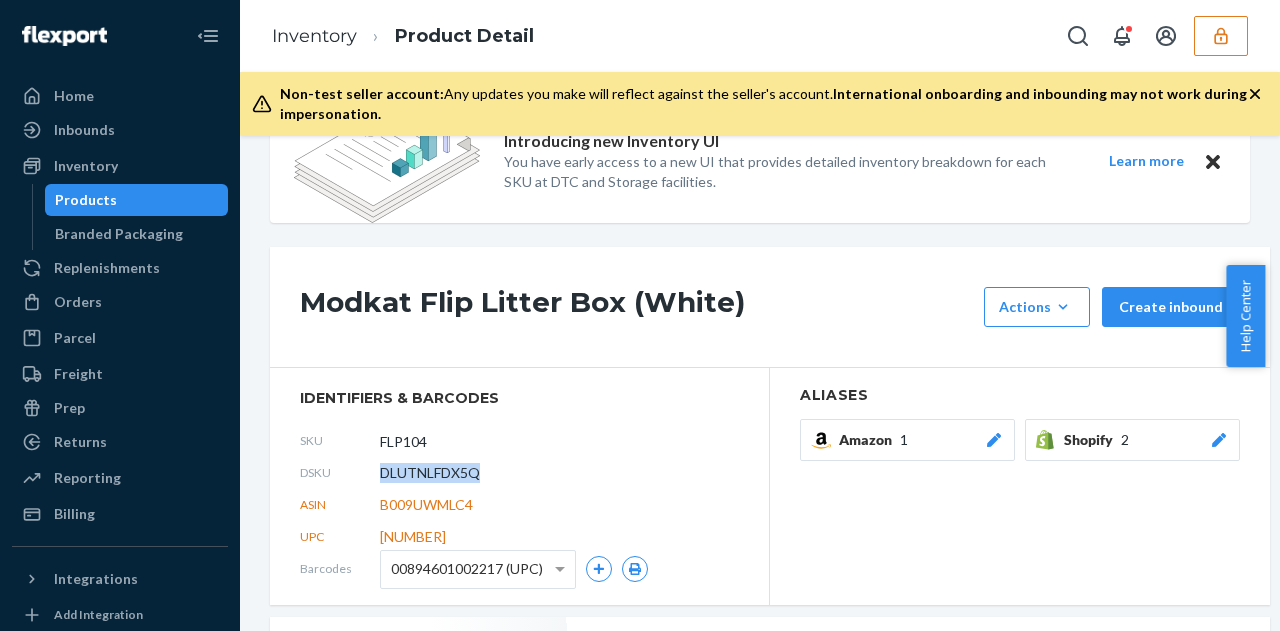 click on "Products" at bounding box center [86, 200] 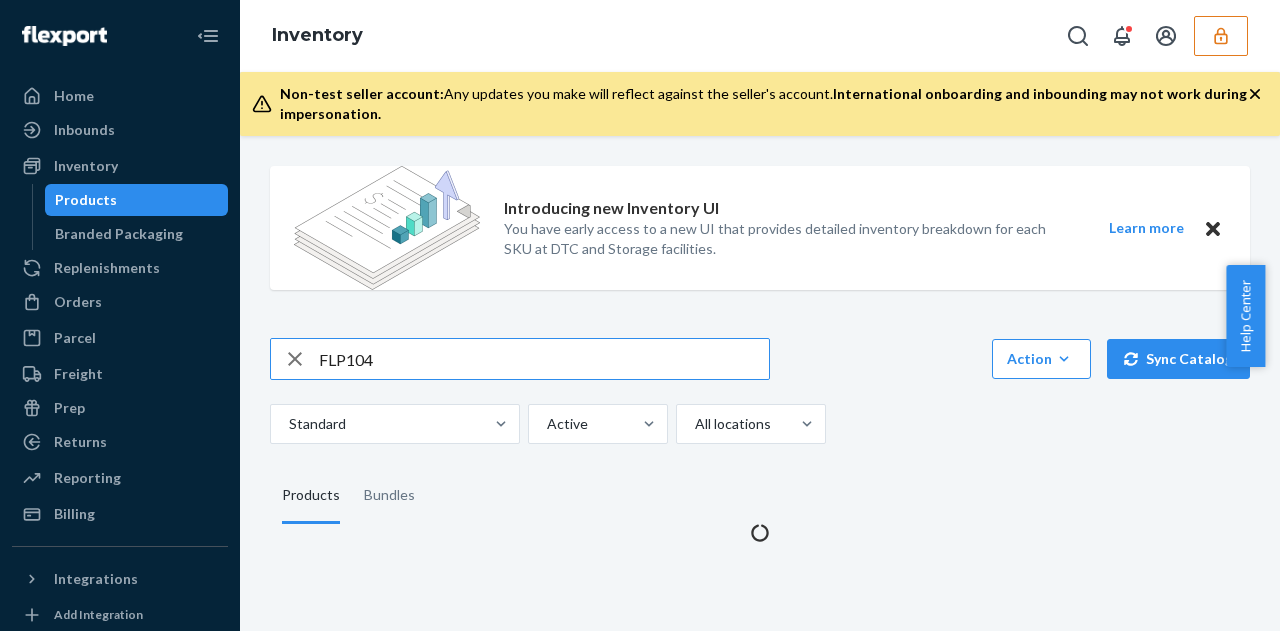 scroll, scrollTop: 0, scrollLeft: 0, axis: both 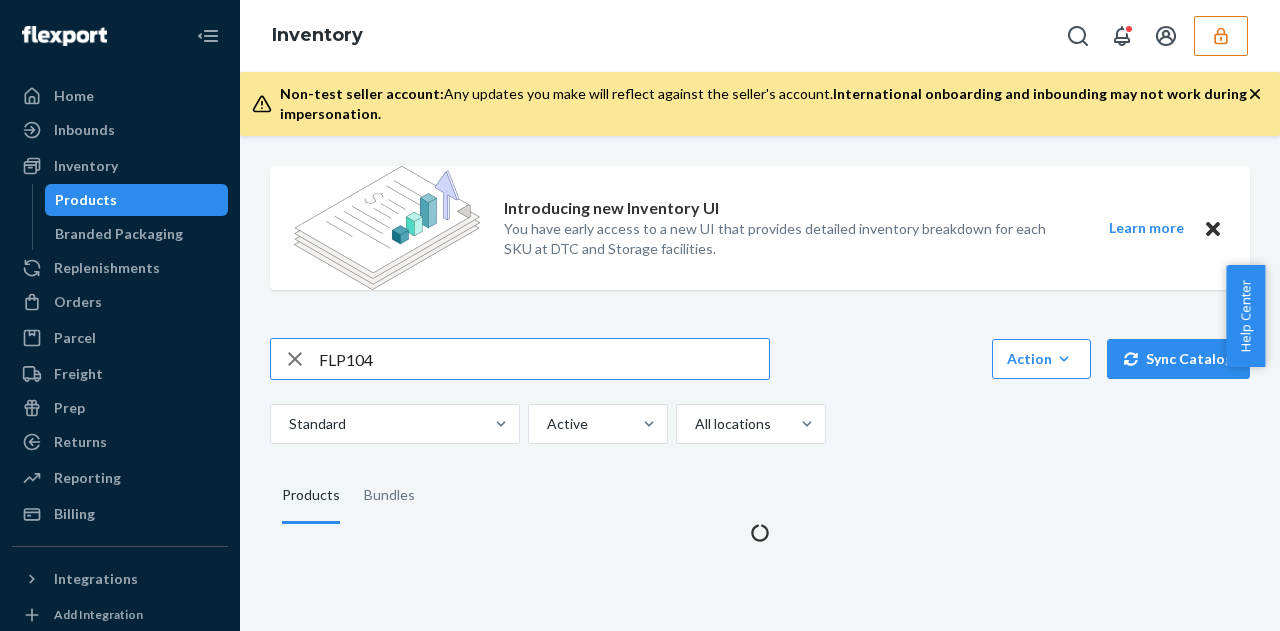 click on "FLP104" at bounding box center (544, 359) 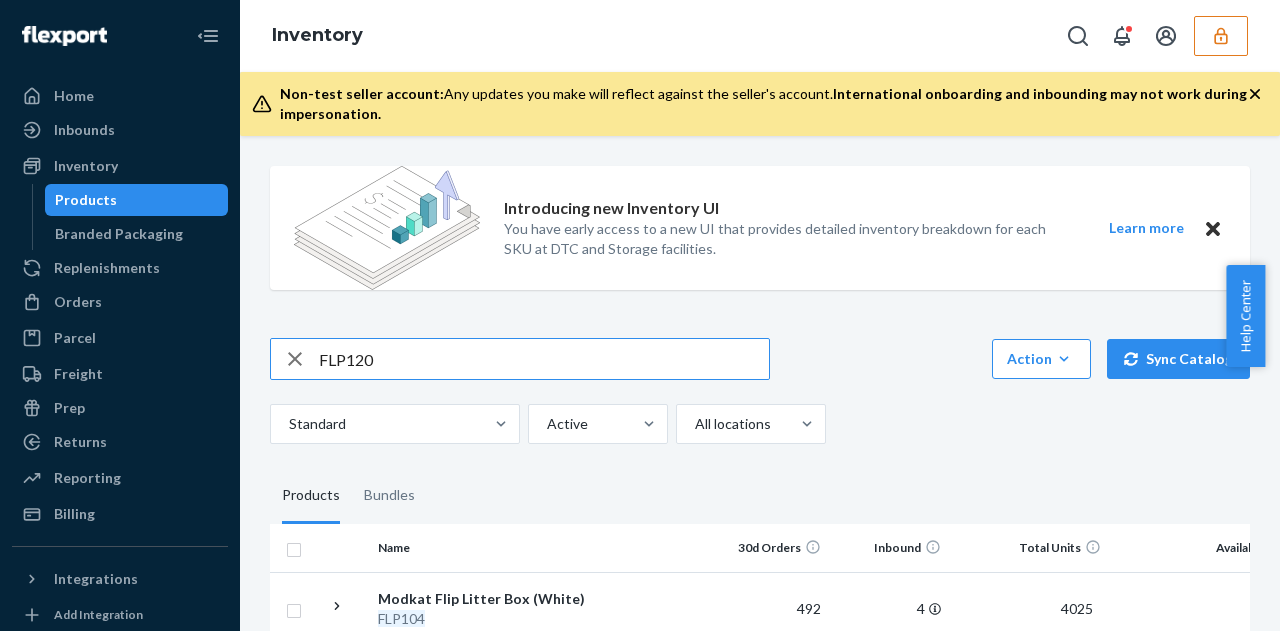 type on "FLP120" 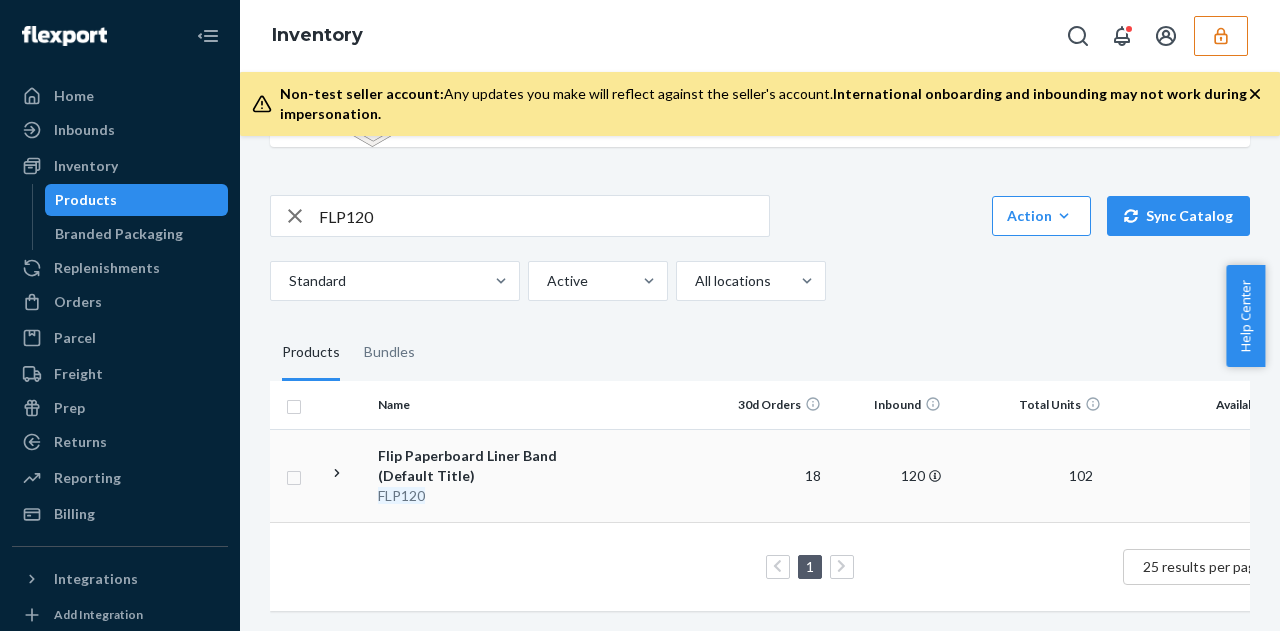 scroll, scrollTop: 154, scrollLeft: 0, axis: vertical 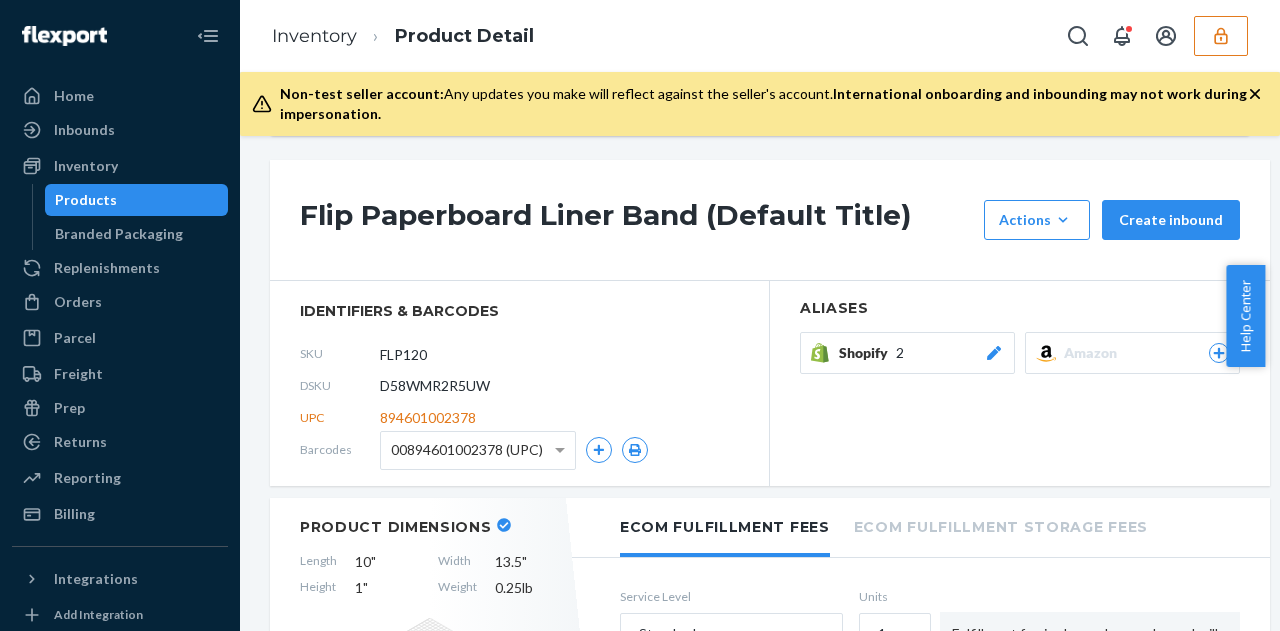 click on "D58WMR2R5UW" at bounding box center (435, 386) 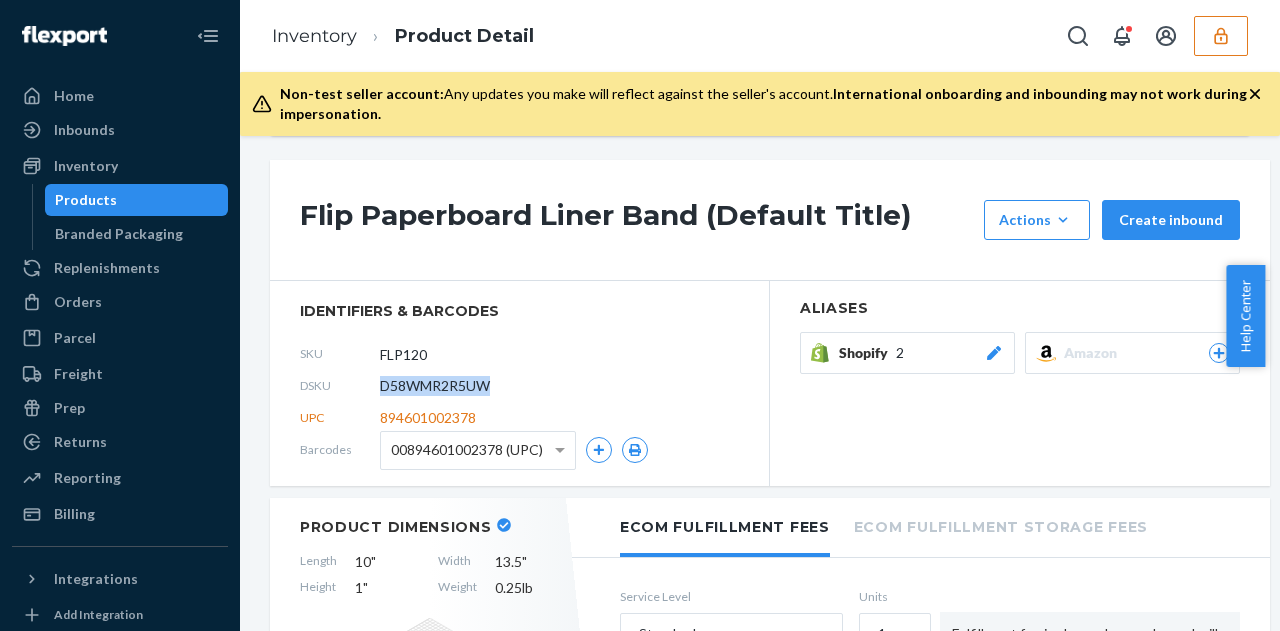 click on "D58WMR2R5UW" at bounding box center [435, 386] 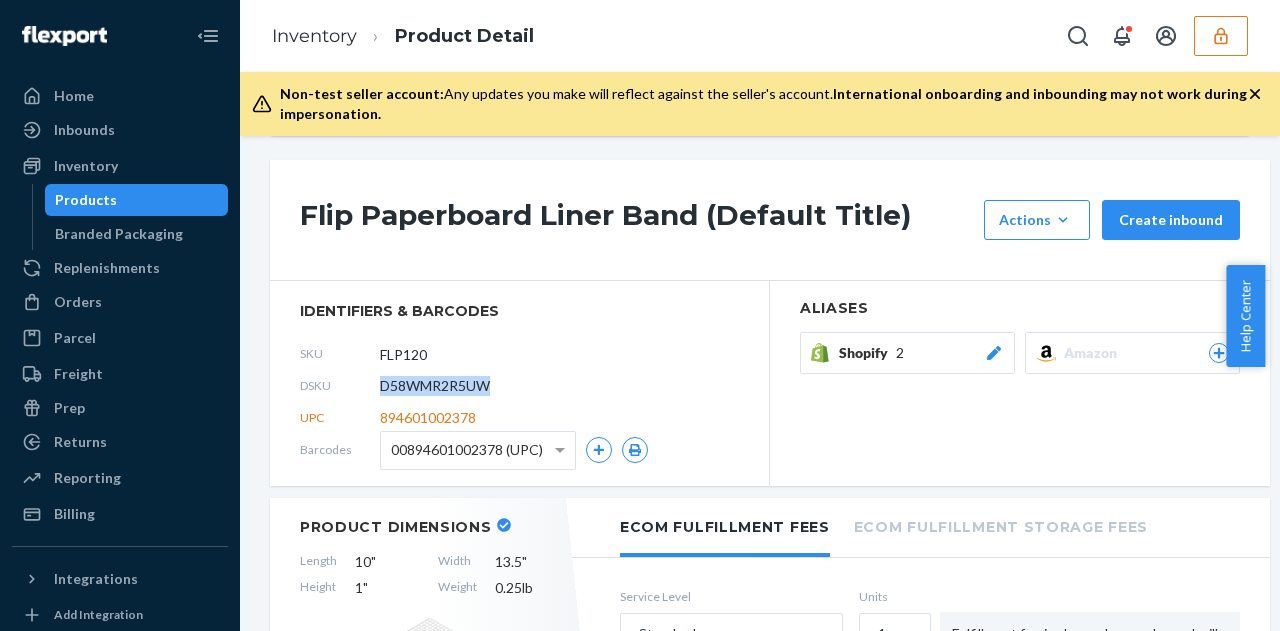 copy on "D58WMR2R5UW" 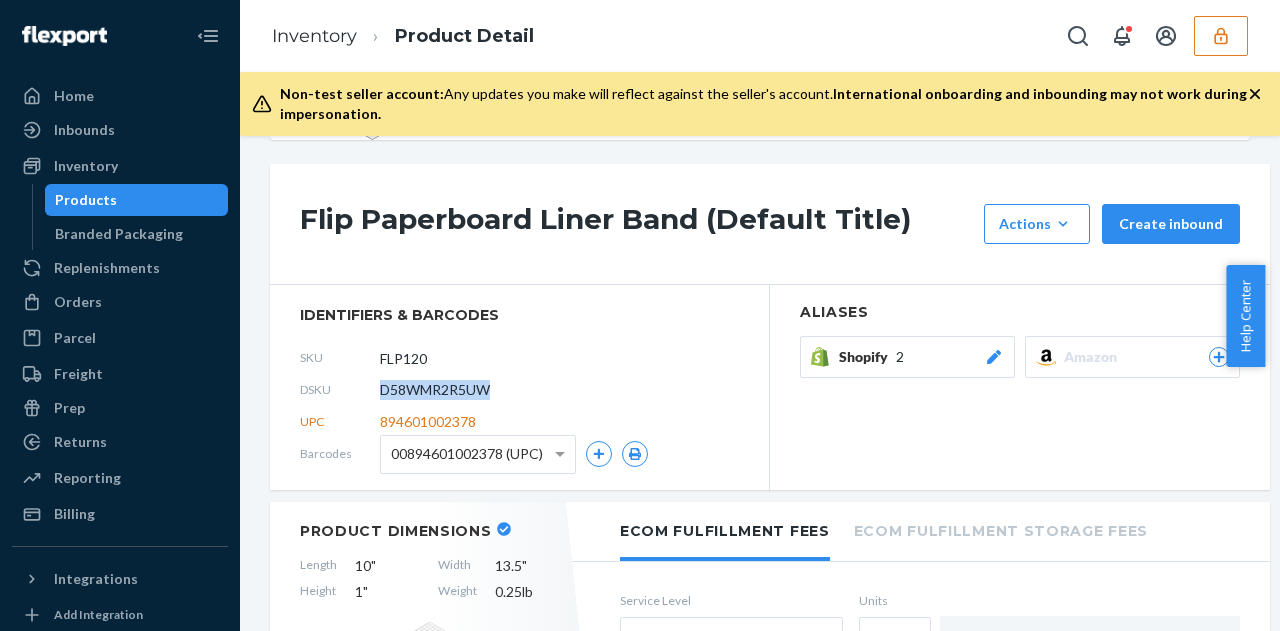 scroll, scrollTop: 149, scrollLeft: 0, axis: vertical 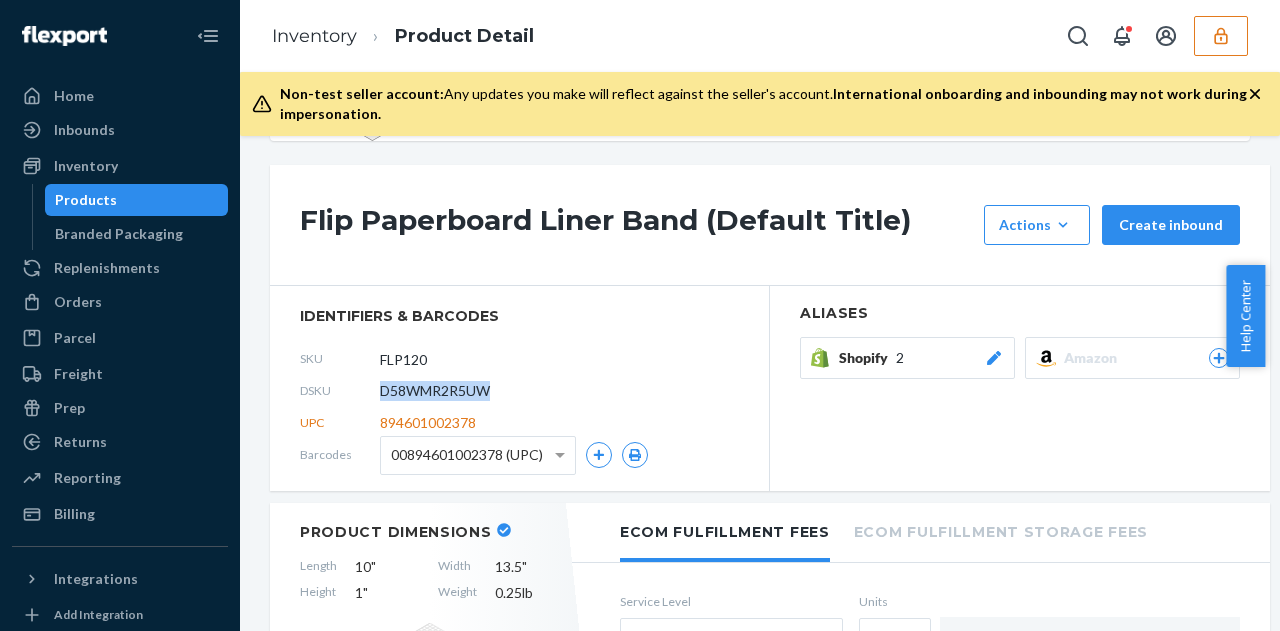 click on "Products" at bounding box center (86, 200) 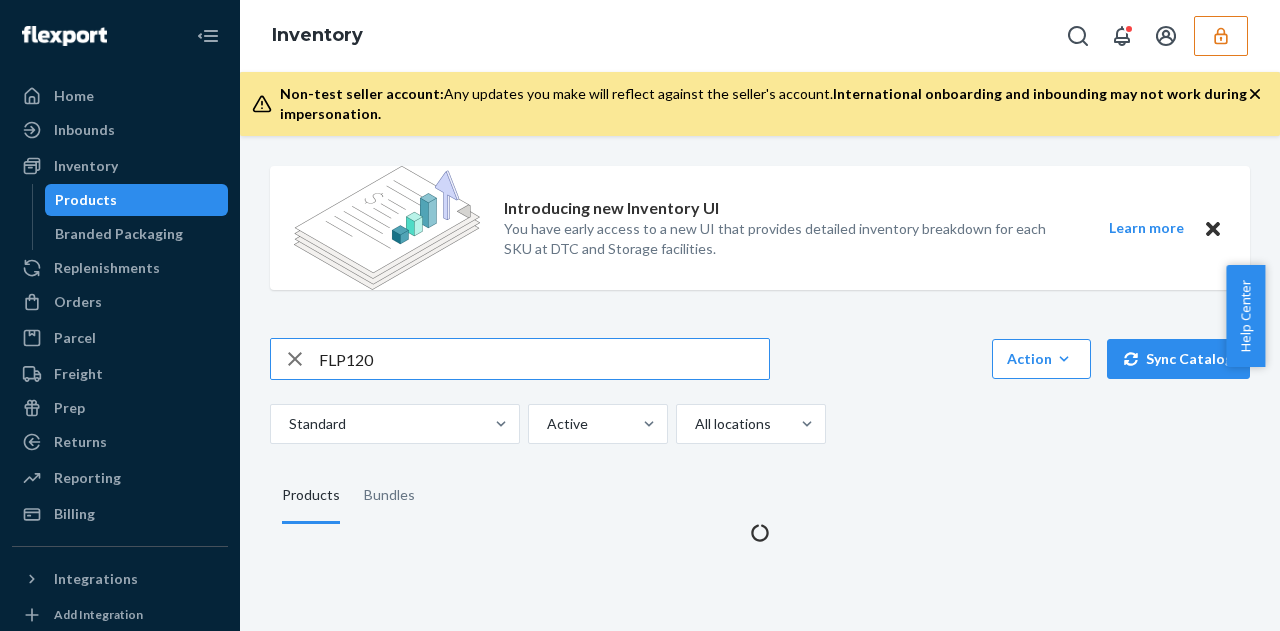 scroll, scrollTop: 0, scrollLeft: 0, axis: both 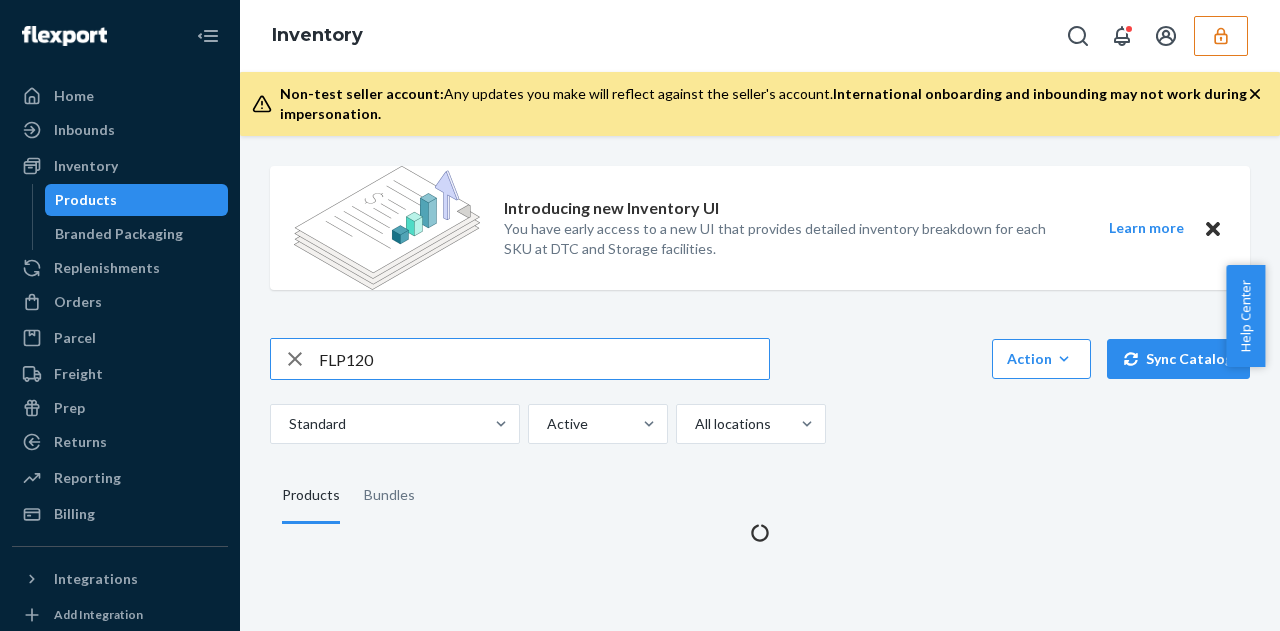click on "FLP120" at bounding box center (544, 359) 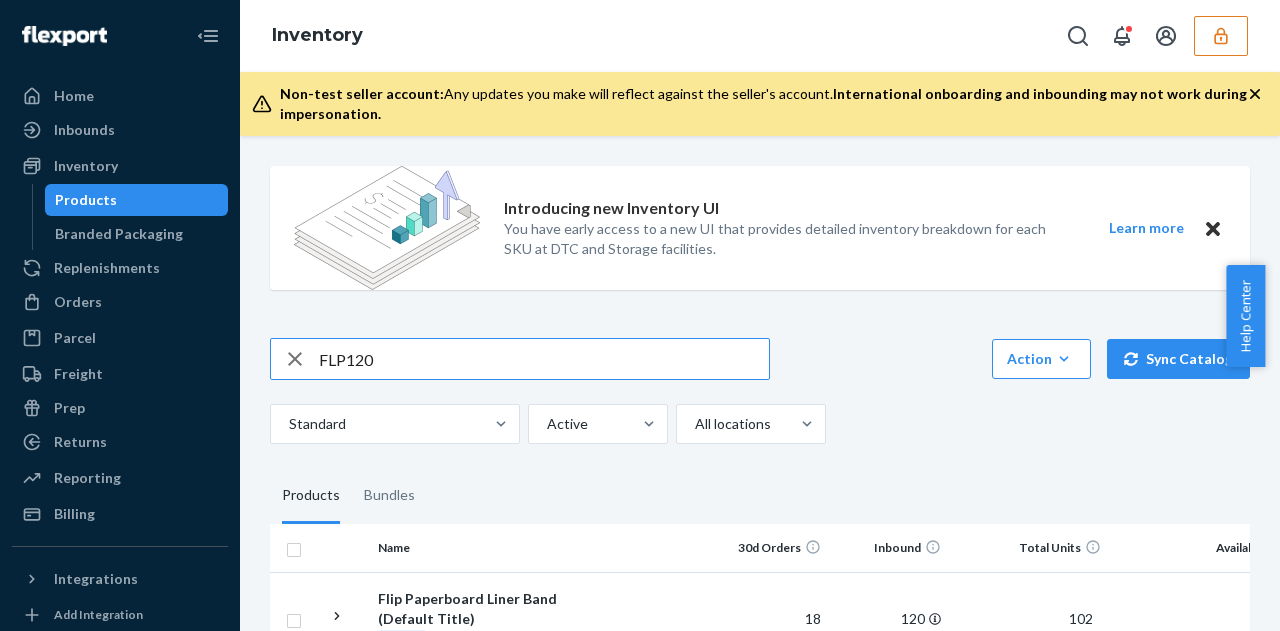 click on "FLP120" at bounding box center (544, 359) 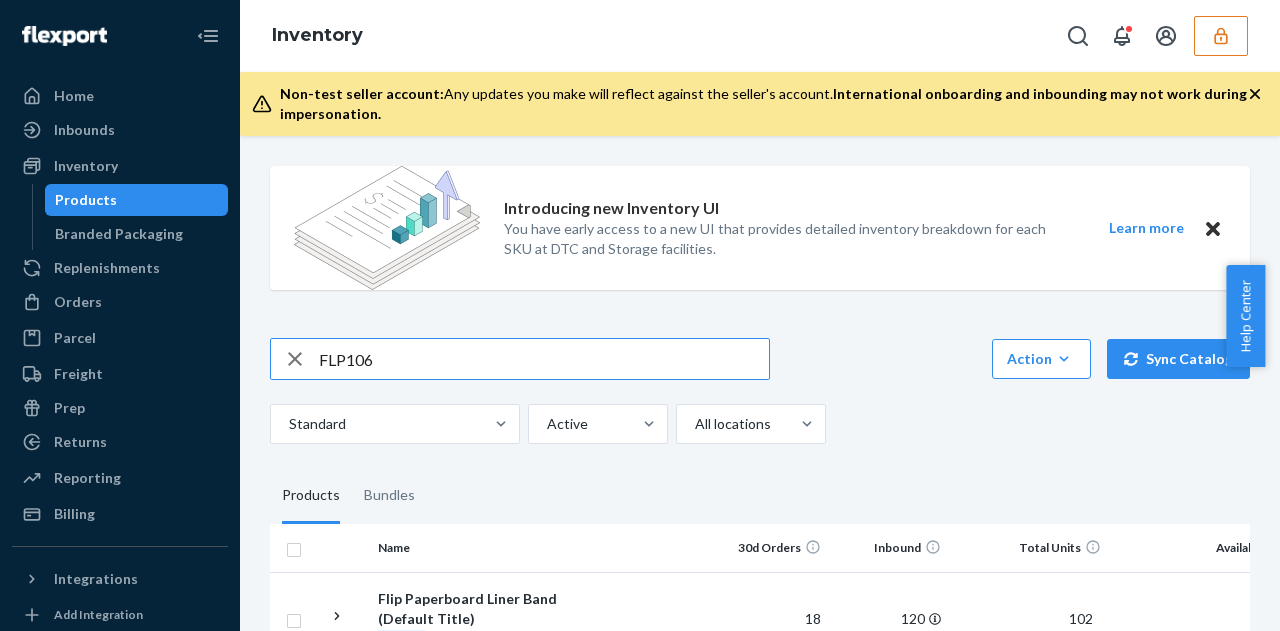 type on "FLP106" 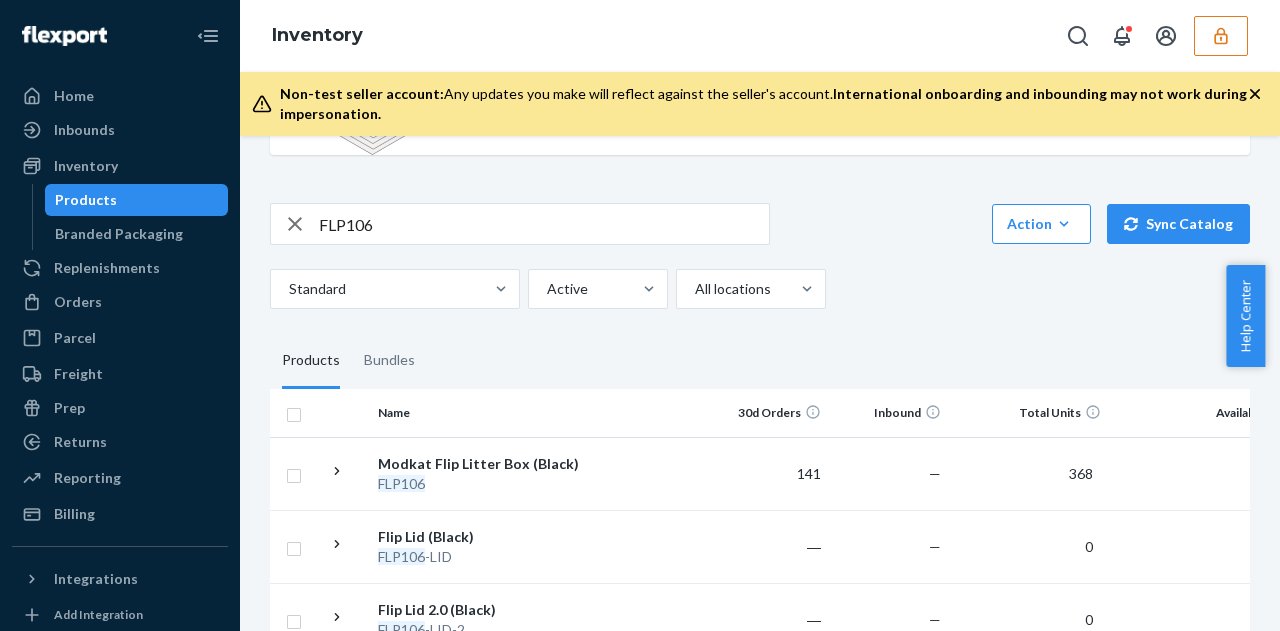 scroll, scrollTop: 147, scrollLeft: 0, axis: vertical 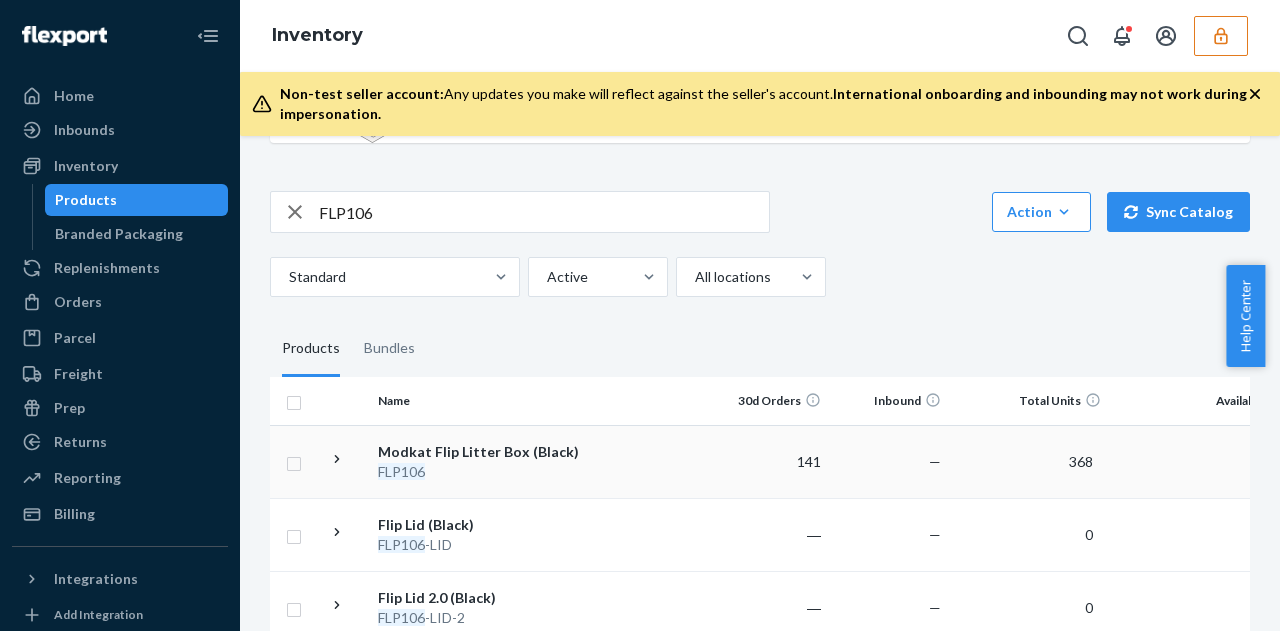 click on "FLP106" at bounding box center [482, 472] 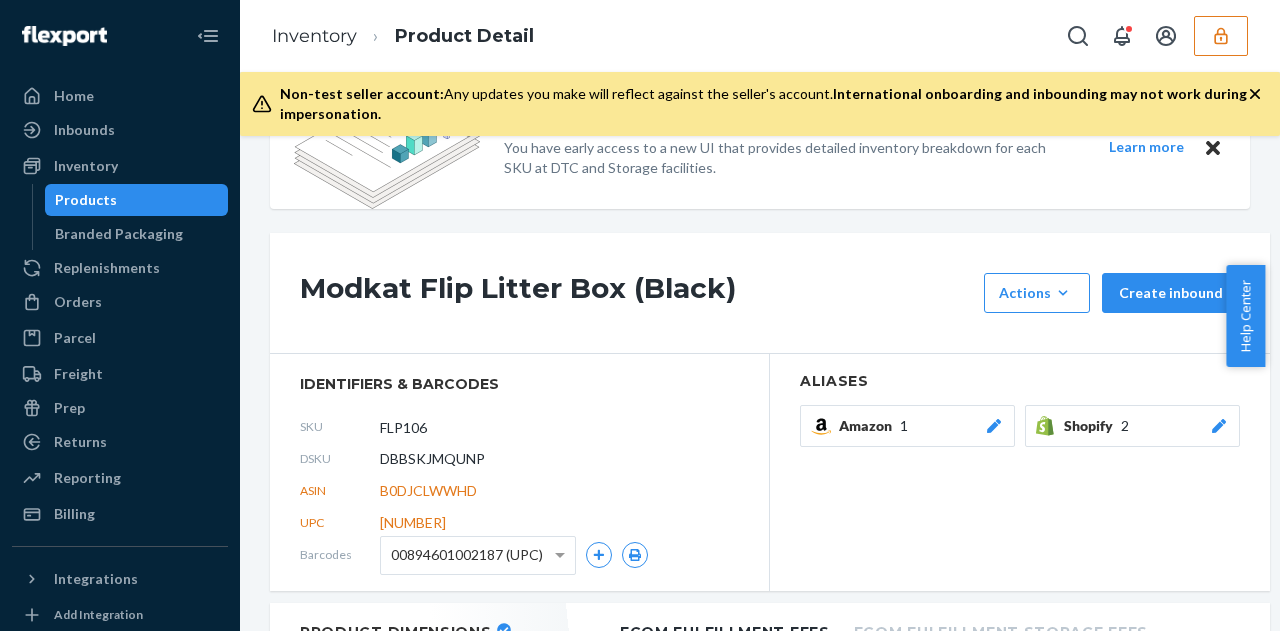 scroll, scrollTop: 78, scrollLeft: 0, axis: vertical 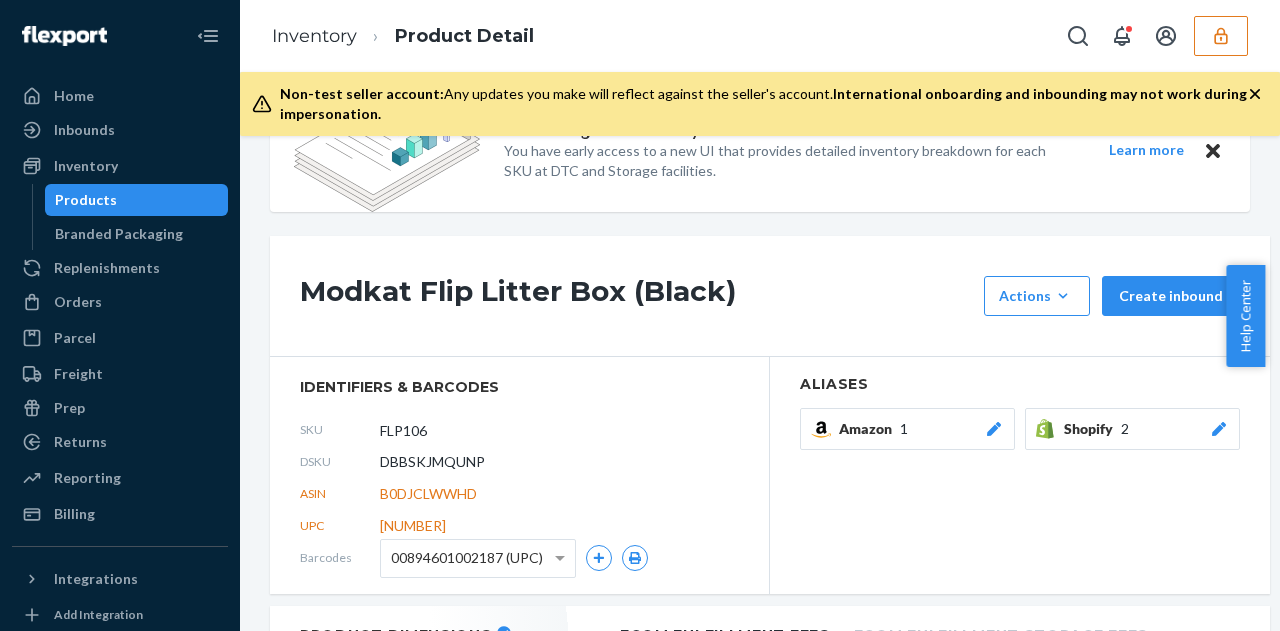 click on "DBBSKJMQUNP" at bounding box center [432, 462] 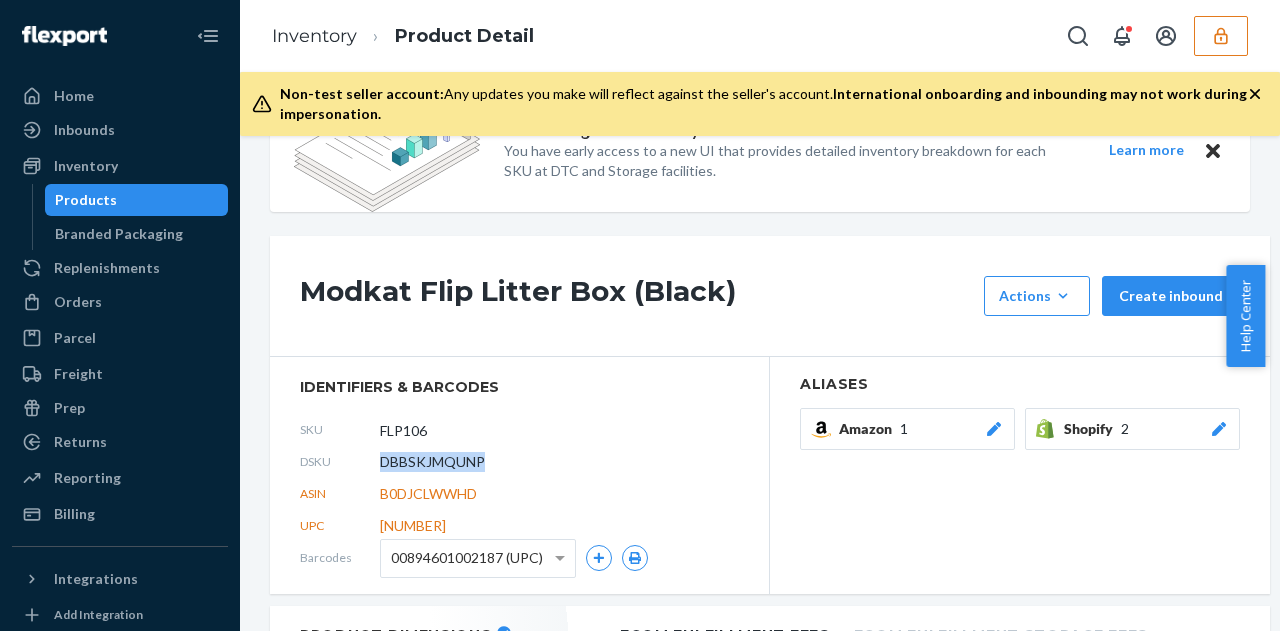 click on "DBBSKJMQUNP" at bounding box center (432, 462) 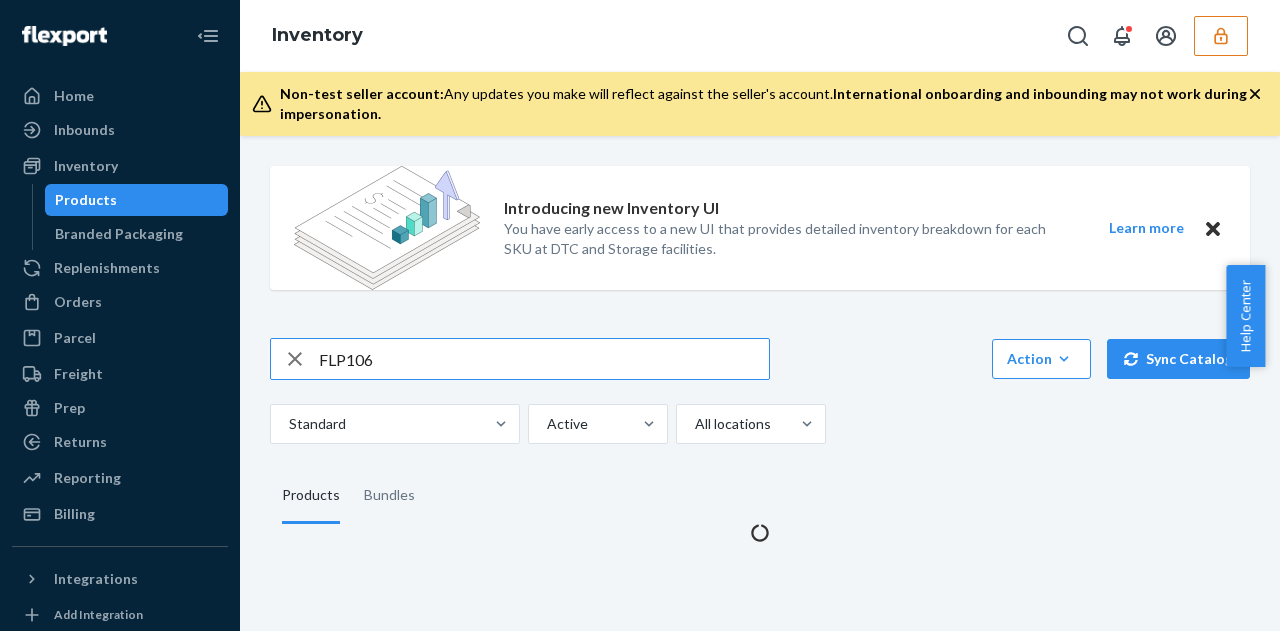 scroll, scrollTop: 0, scrollLeft: 0, axis: both 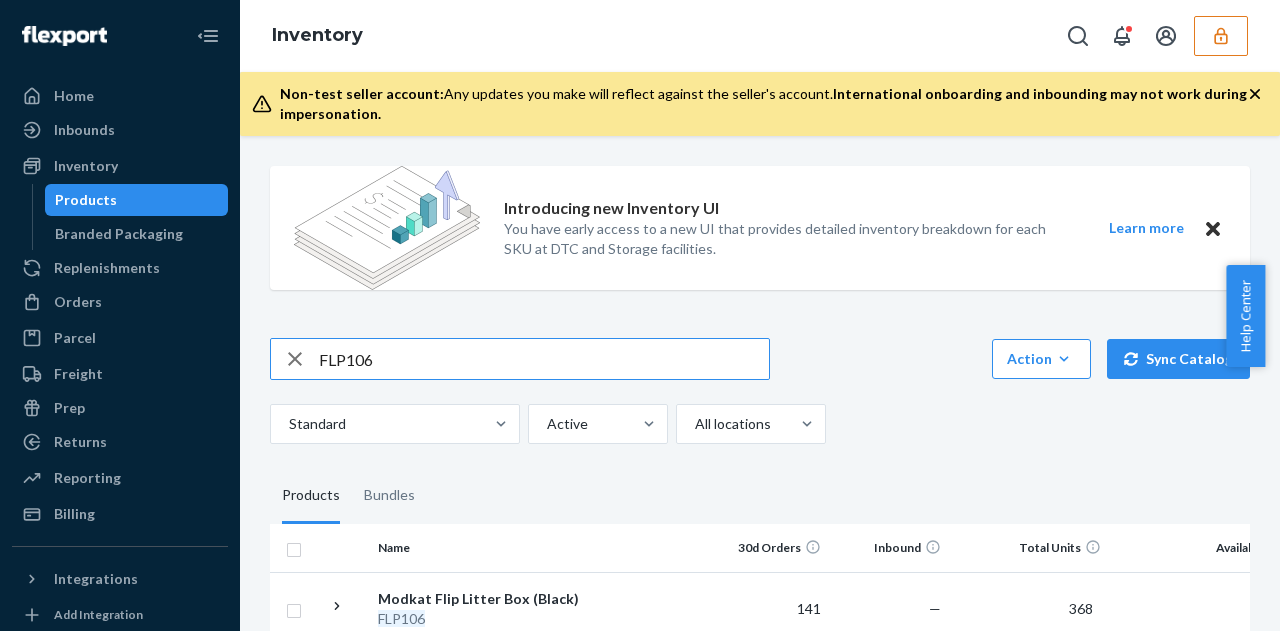 click on "FLP106" at bounding box center [544, 359] 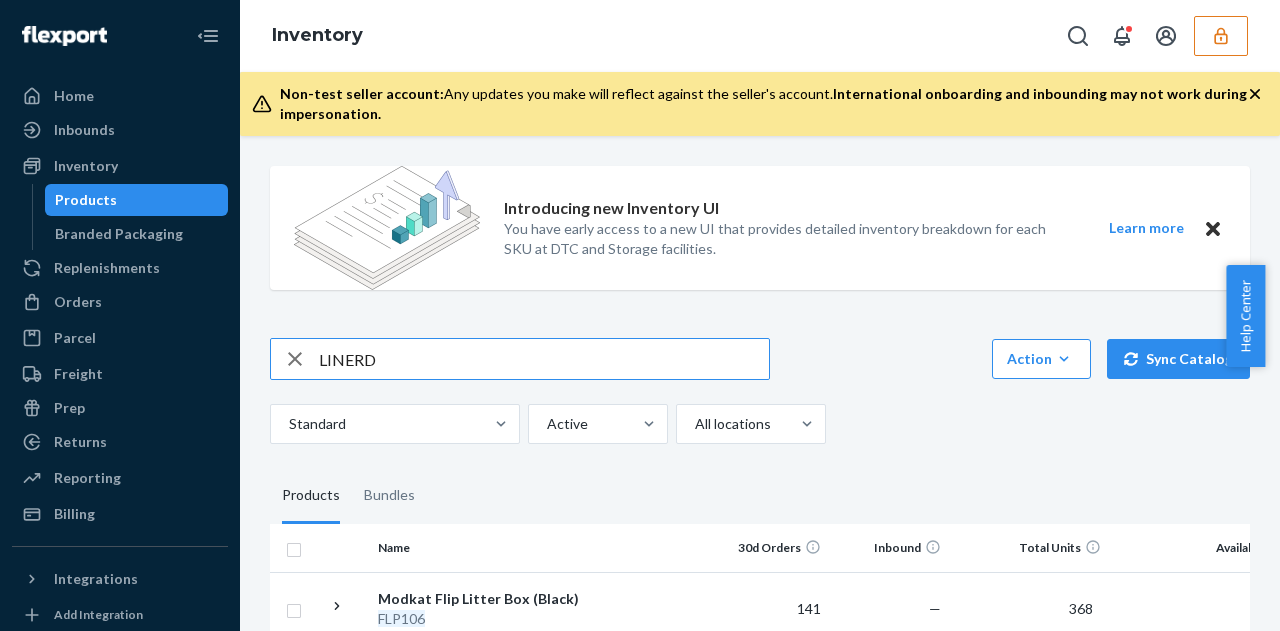type on "LINERD" 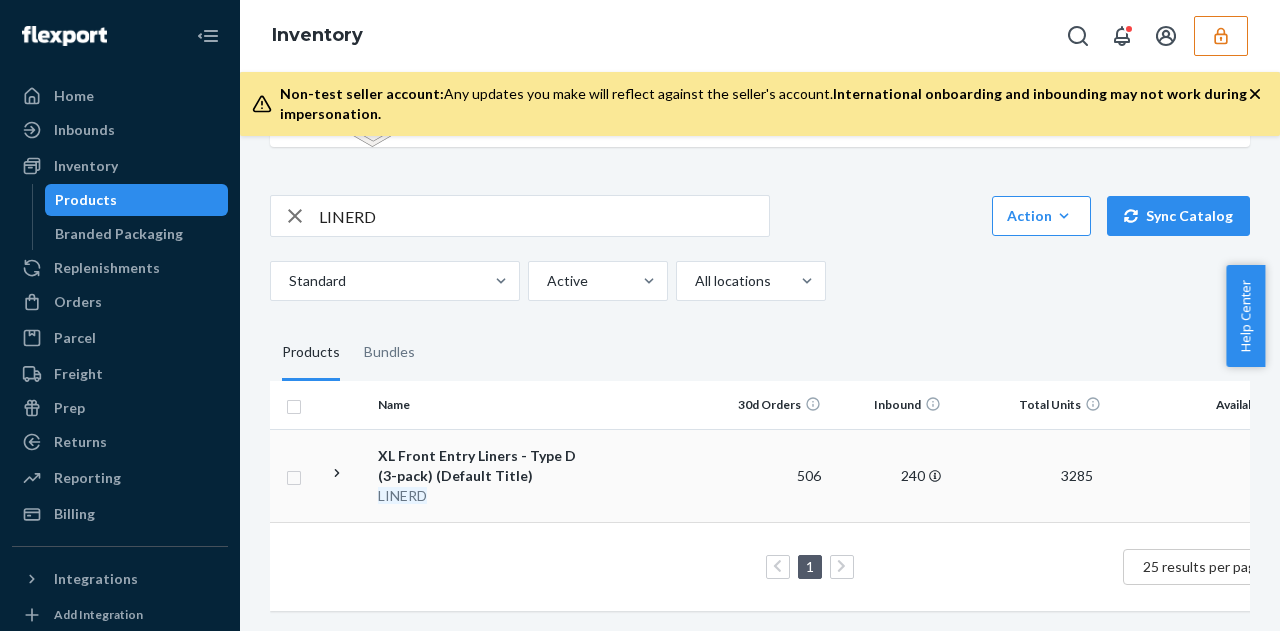 scroll, scrollTop: 156, scrollLeft: 0, axis: vertical 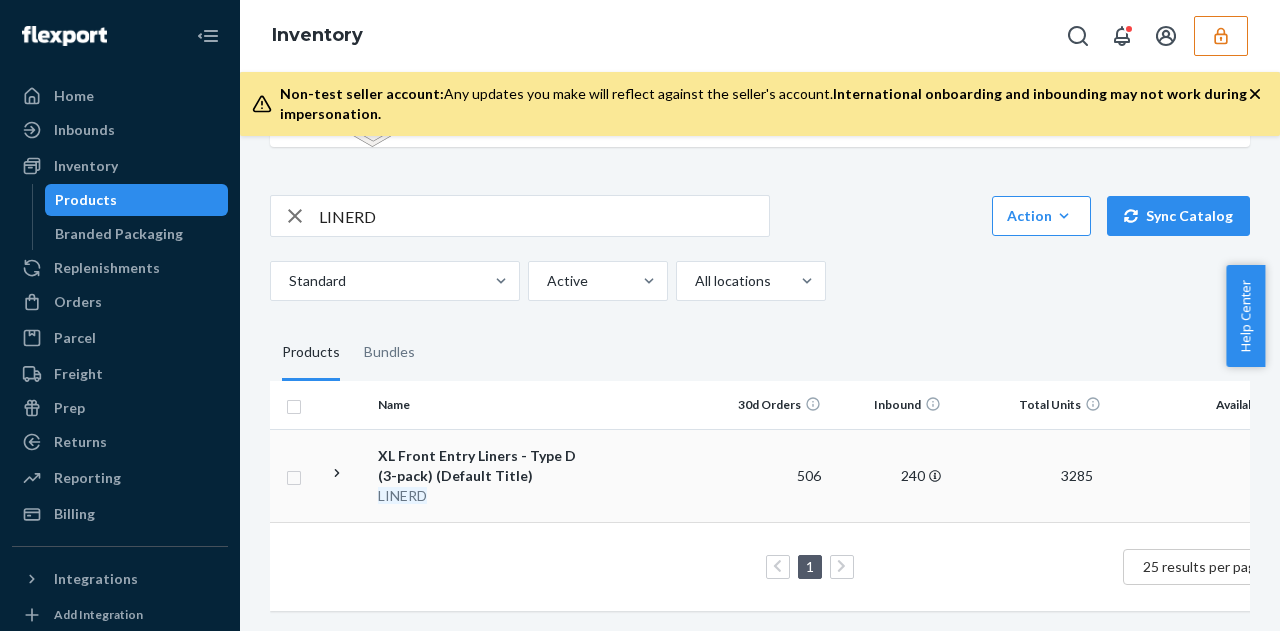 click on "XL Front Entry Liners - Type D (3-pack) (Default Title)" at bounding box center (482, 466) 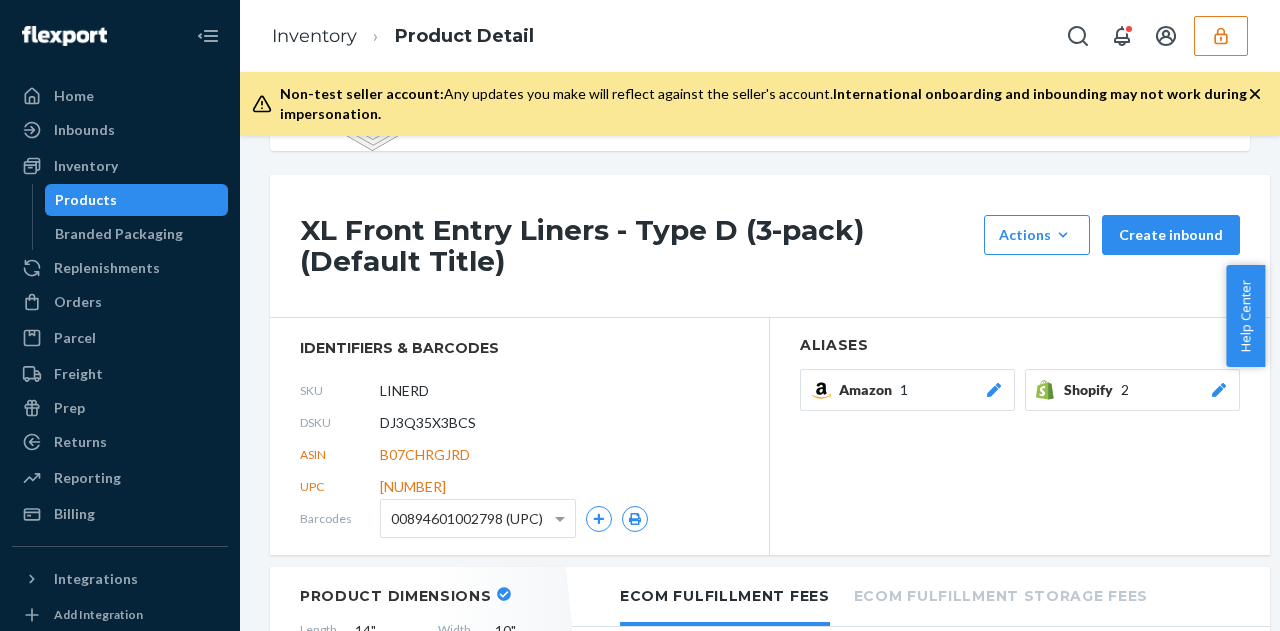 scroll, scrollTop: 134, scrollLeft: 0, axis: vertical 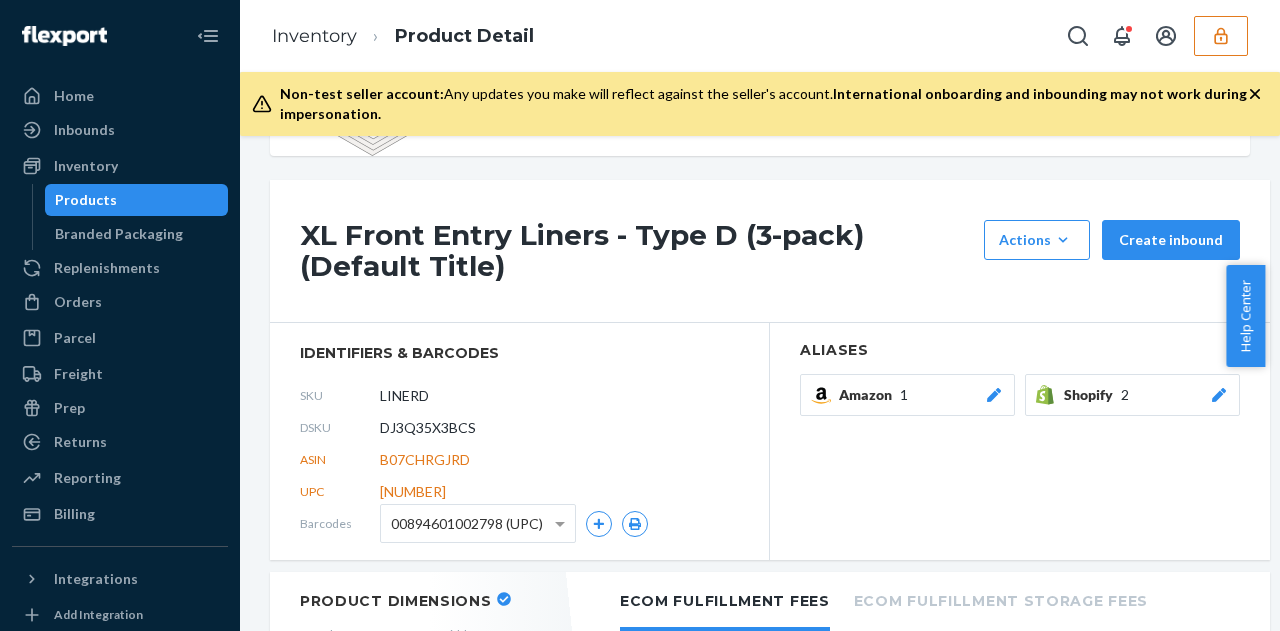 click on "DJ3Q35X3BCS" at bounding box center [428, 428] 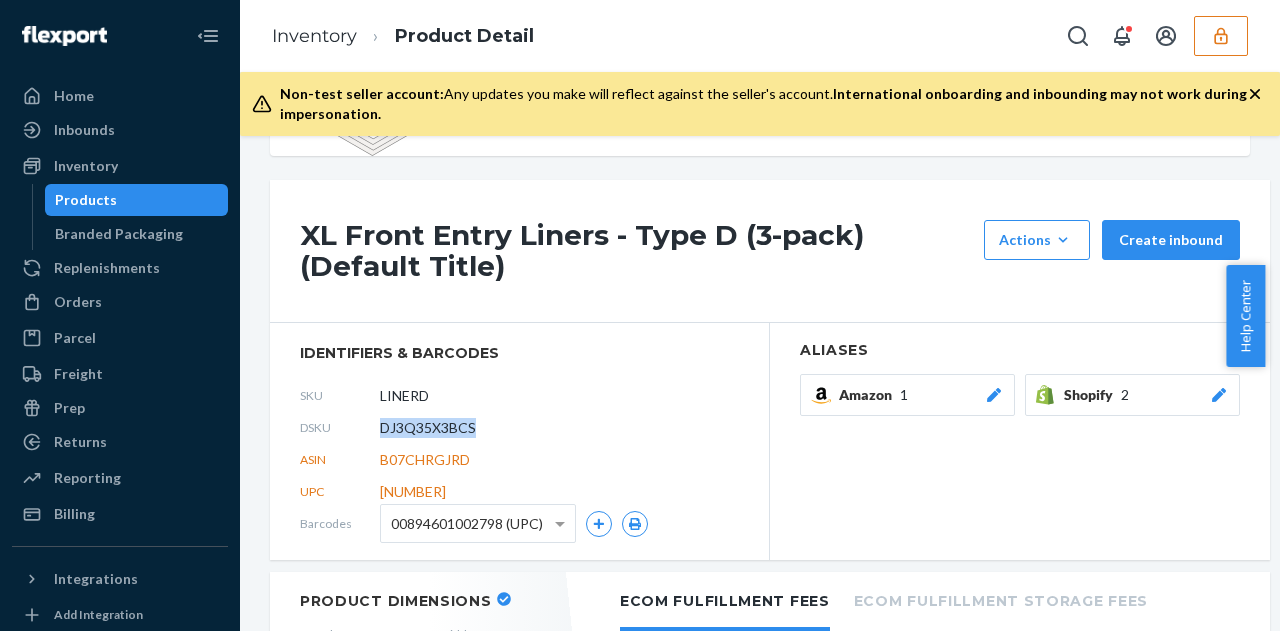 click on "DJ3Q35X3BCS" at bounding box center (428, 428) 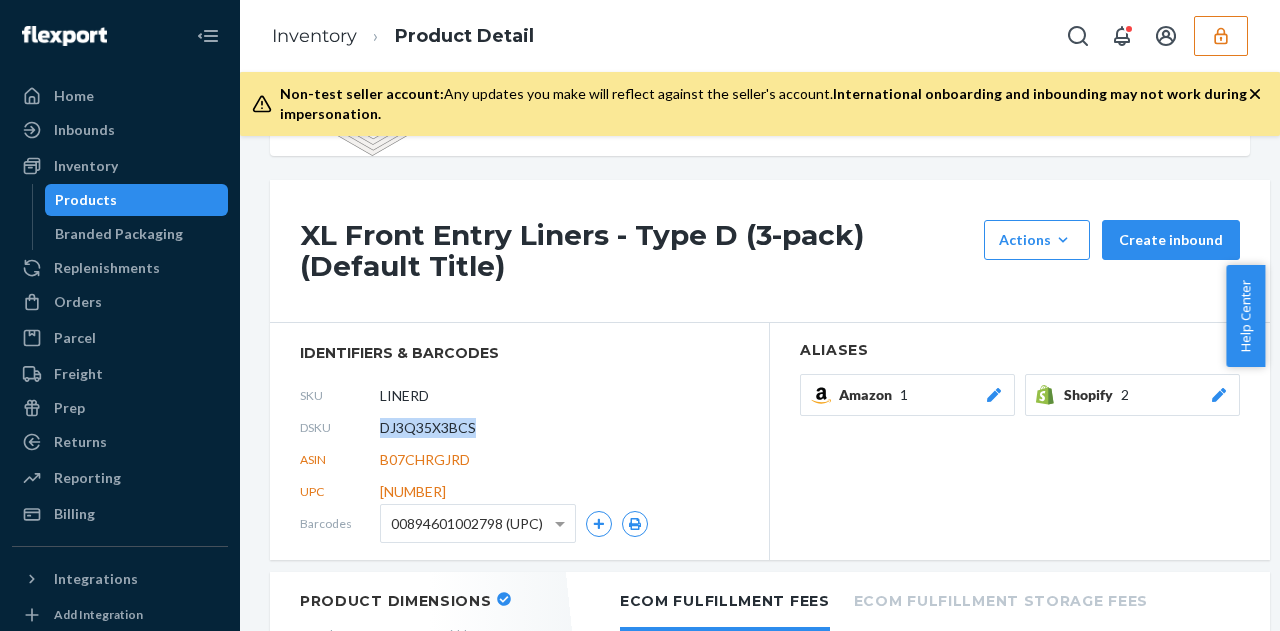 copy on "DJ3Q35X3BCS" 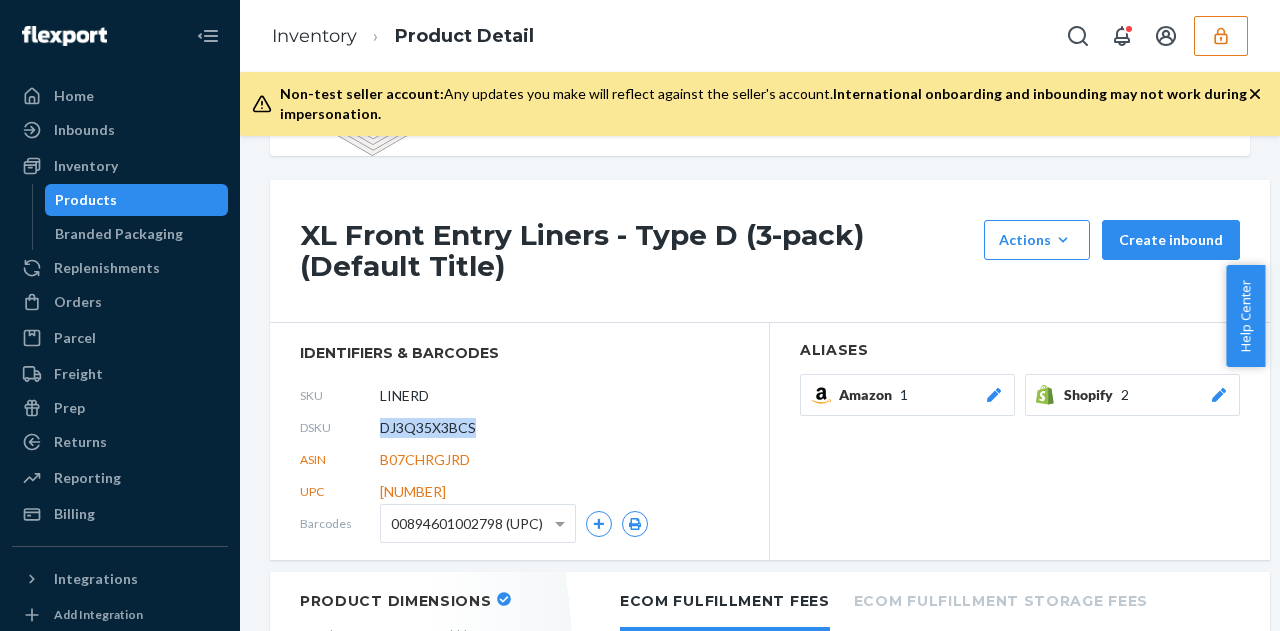 click on "Products" at bounding box center [86, 200] 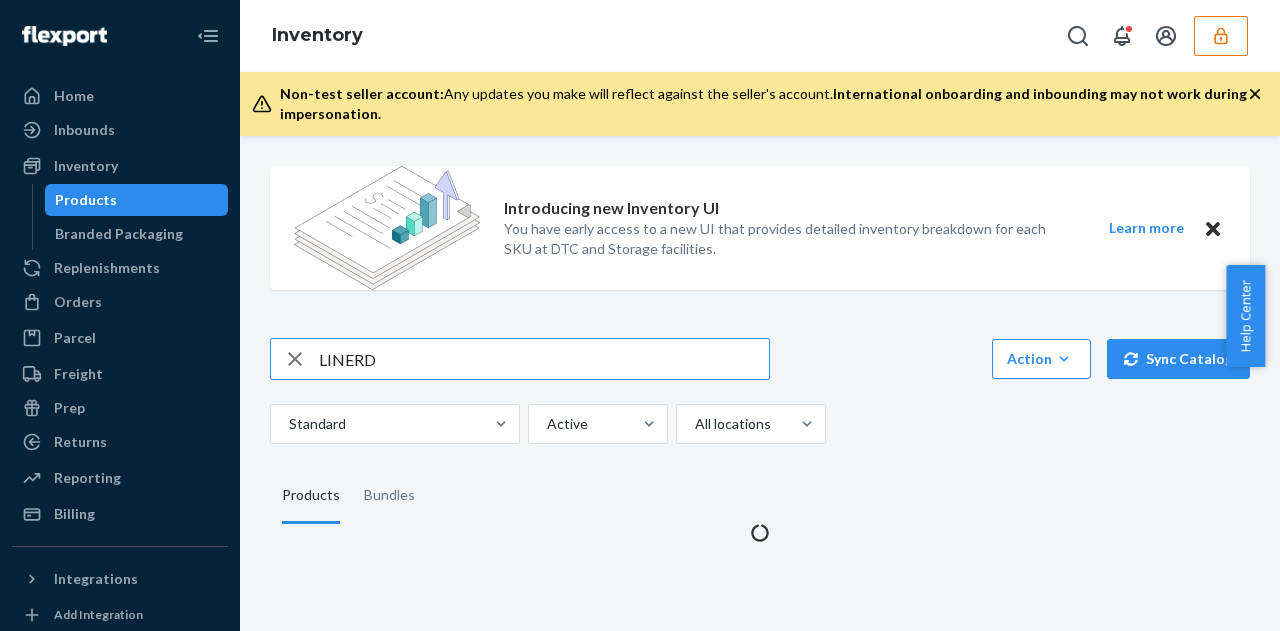 scroll, scrollTop: 0, scrollLeft: 0, axis: both 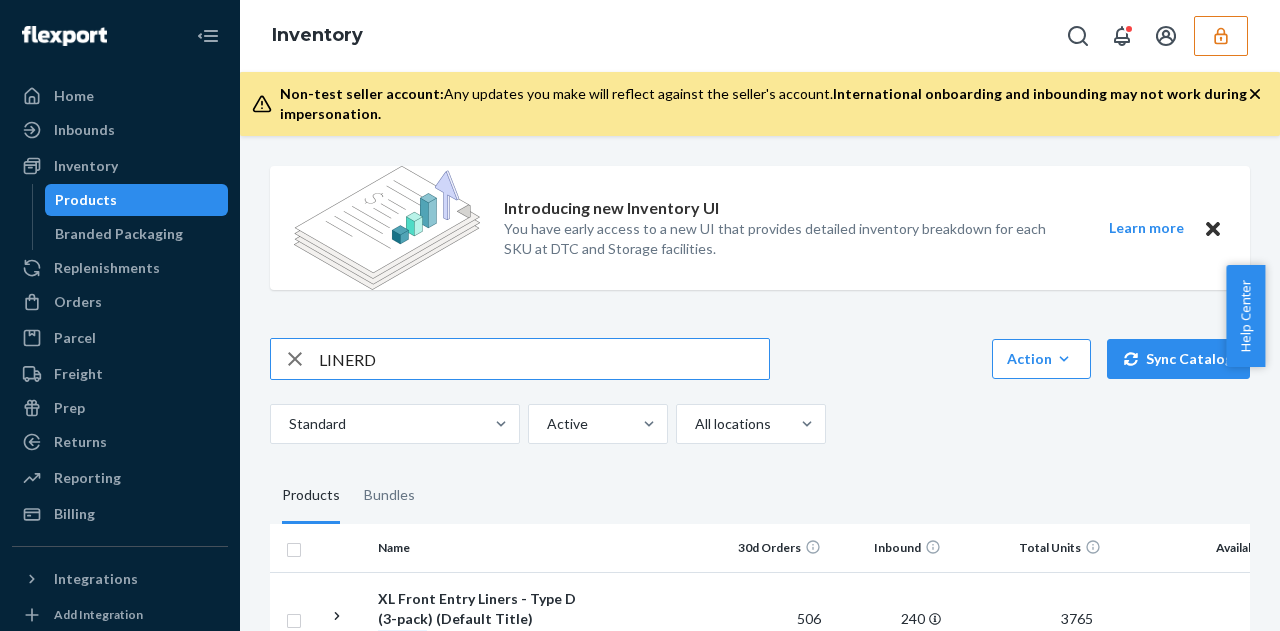 click on "LINERD" at bounding box center [544, 359] 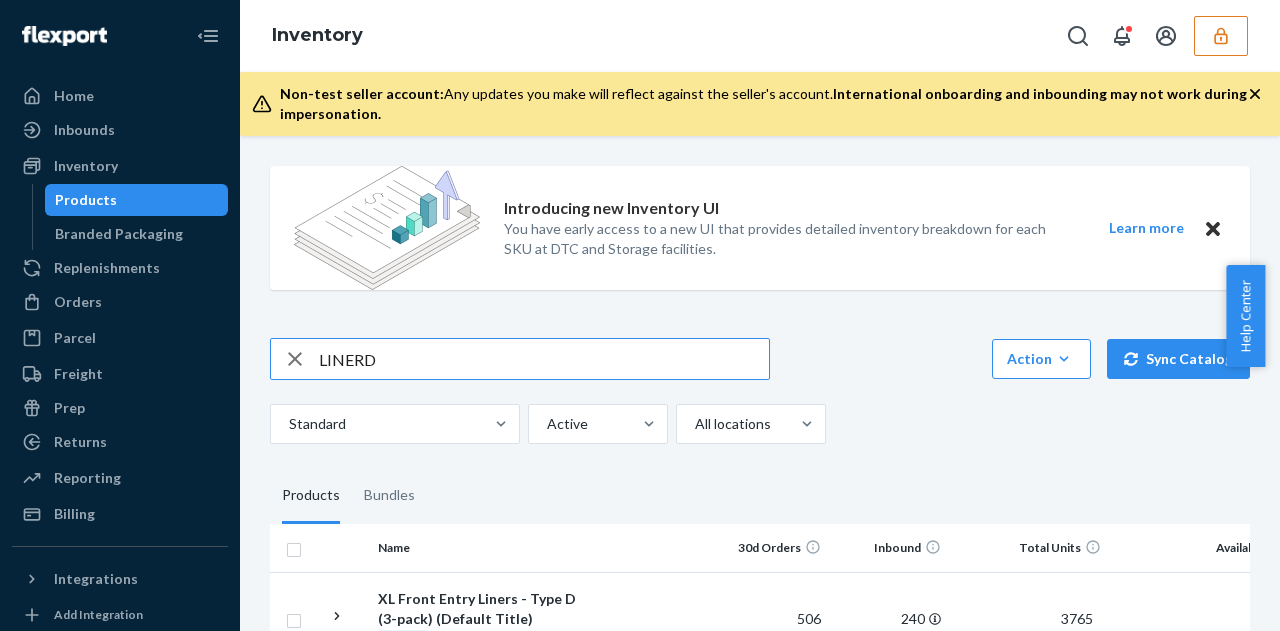 click on "LINERD" at bounding box center (544, 359) 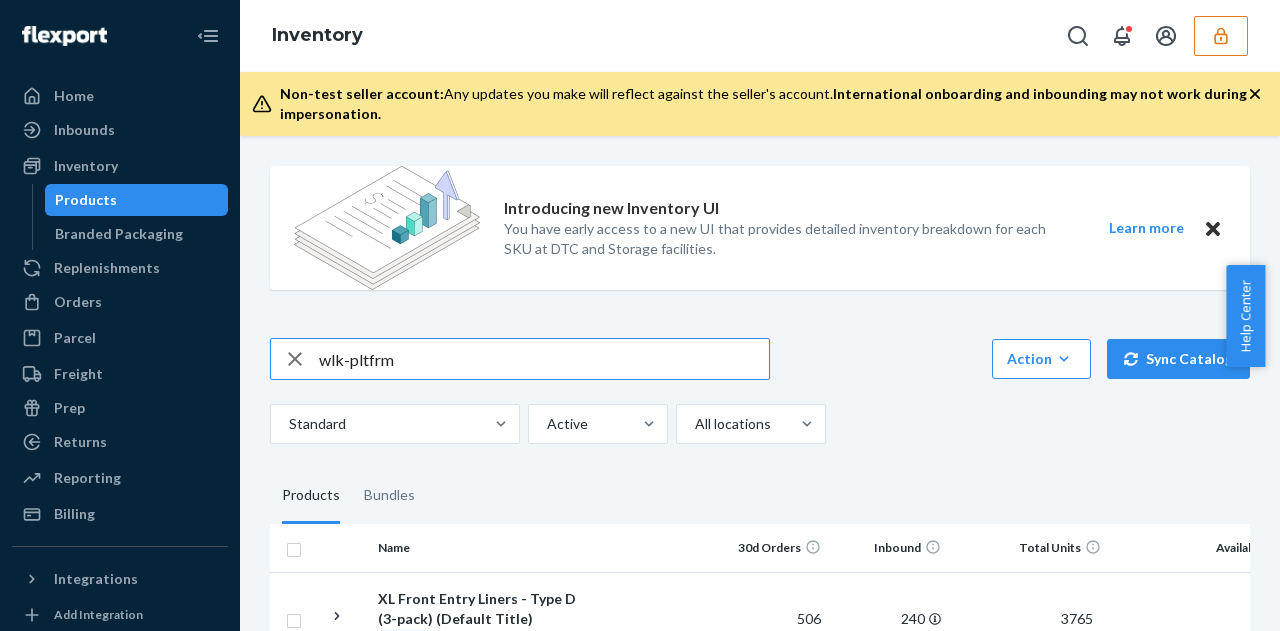 click on "wlk-pltfrm" at bounding box center [544, 359] 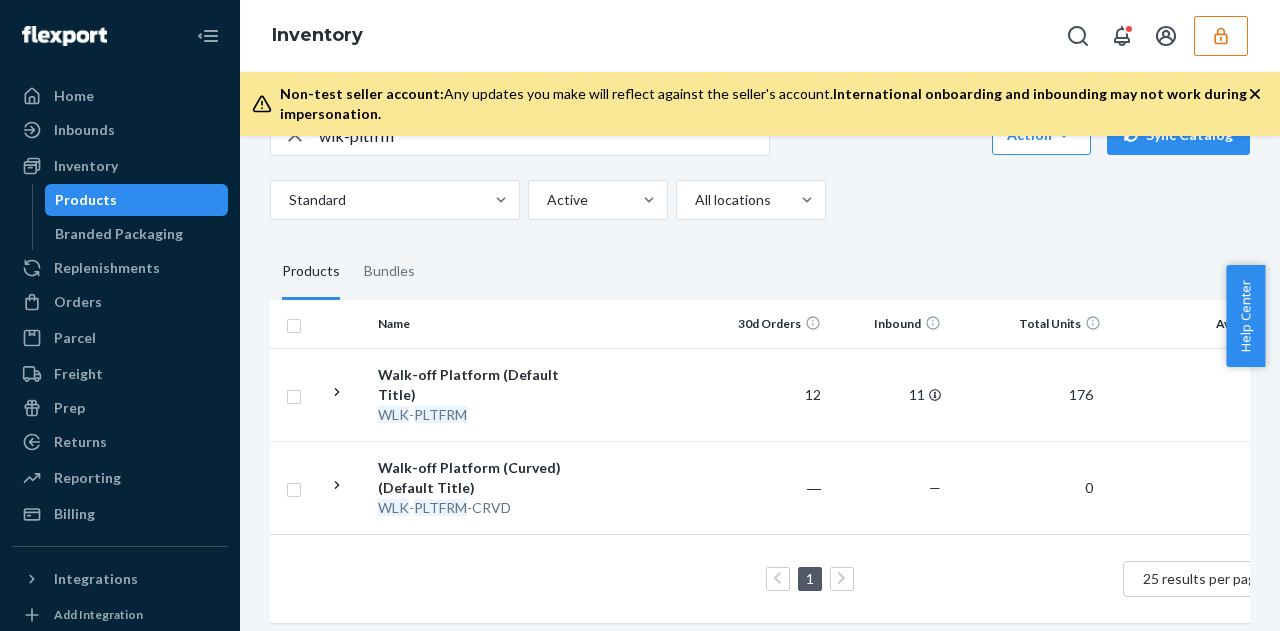 scroll, scrollTop: 229, scrollLeft: 0, axis: vertical 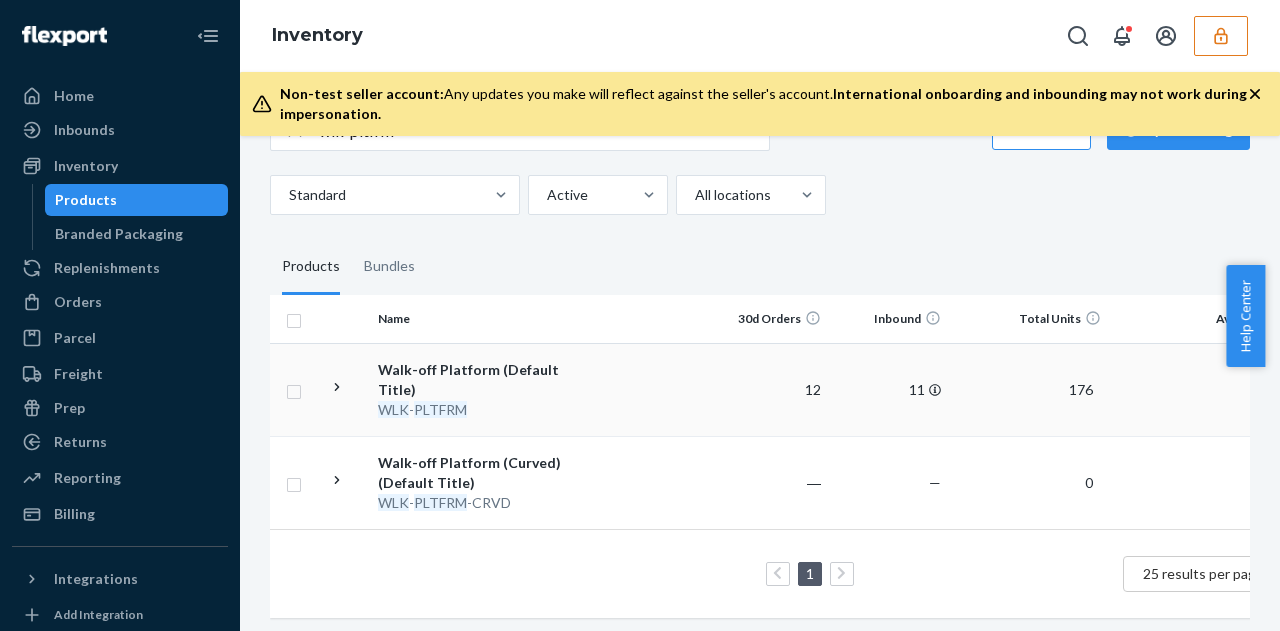 click on "WLK - PLTFRM" at bounding box center (482, 410) 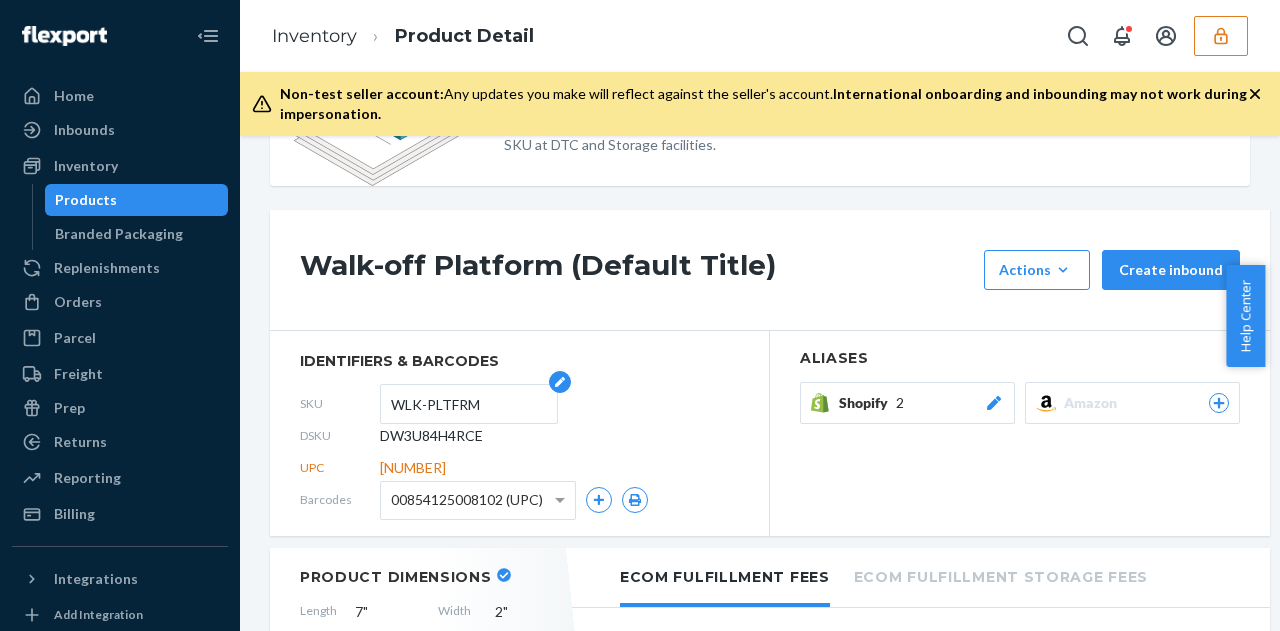 scroll, scrollTop: 94, scrollLeft: 0, axis: vertical 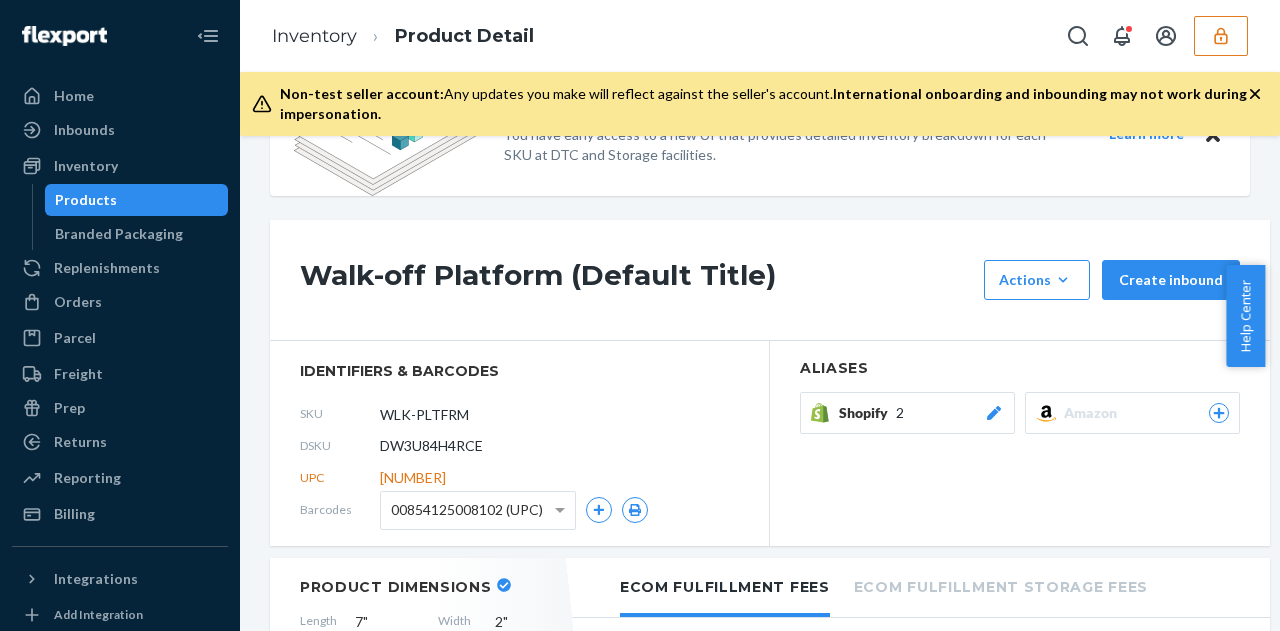 click on "DW3U84H4RCE" at bounding box center (431, 446) 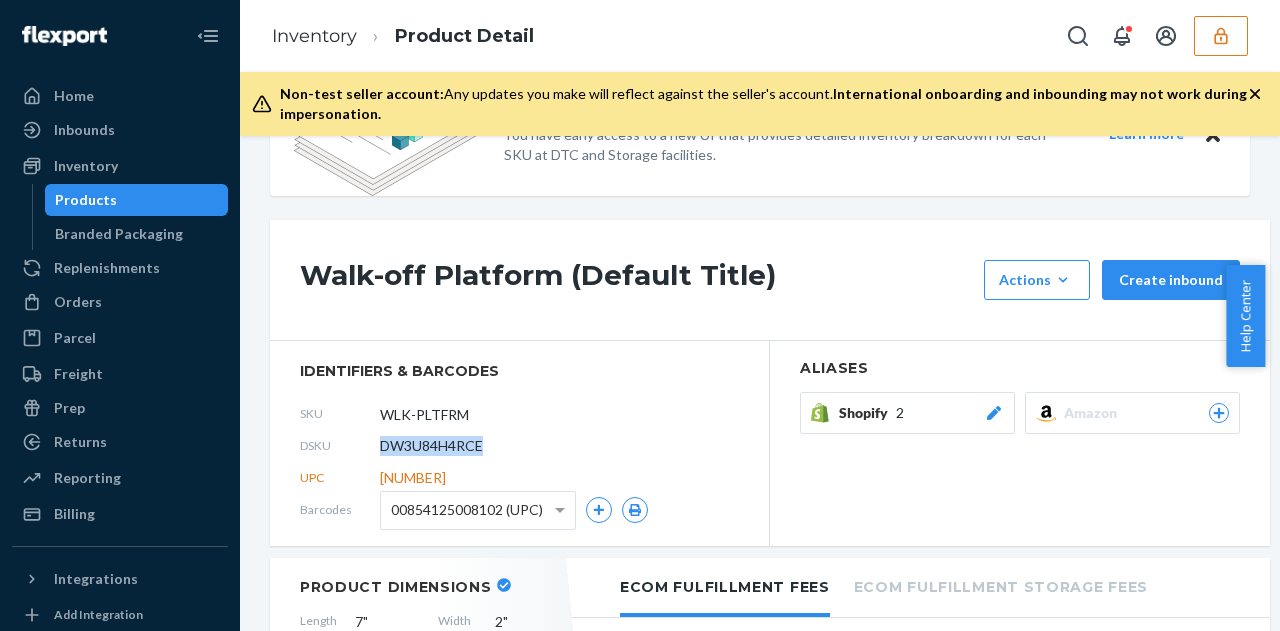 click on "DW3U84H4RCE" at bounding box center [431, 446] 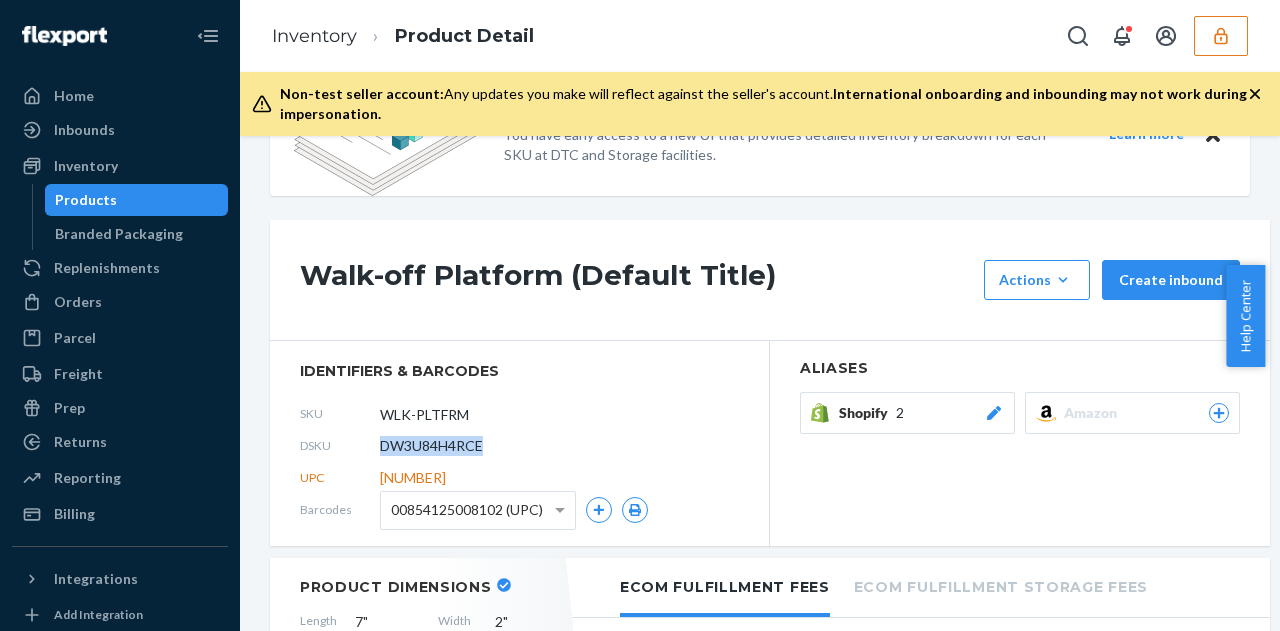 click on "Products" at bounding box center (137, 200) 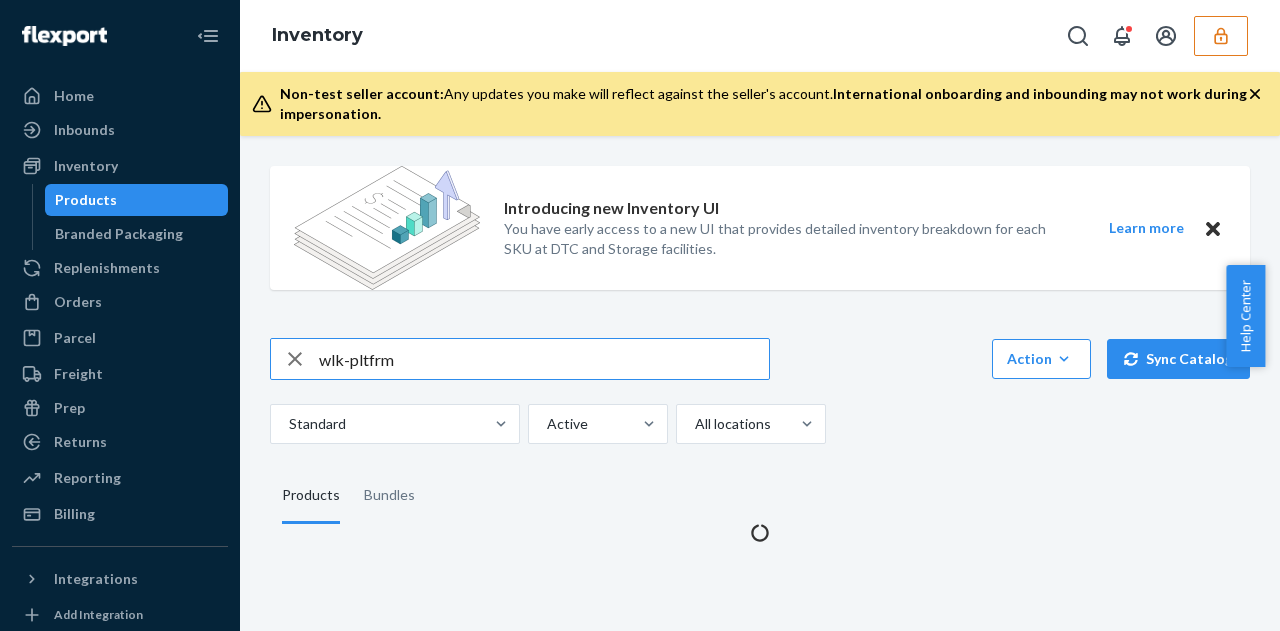 scroll, scrollTop: 0, scrollLeft: 0, axis: both 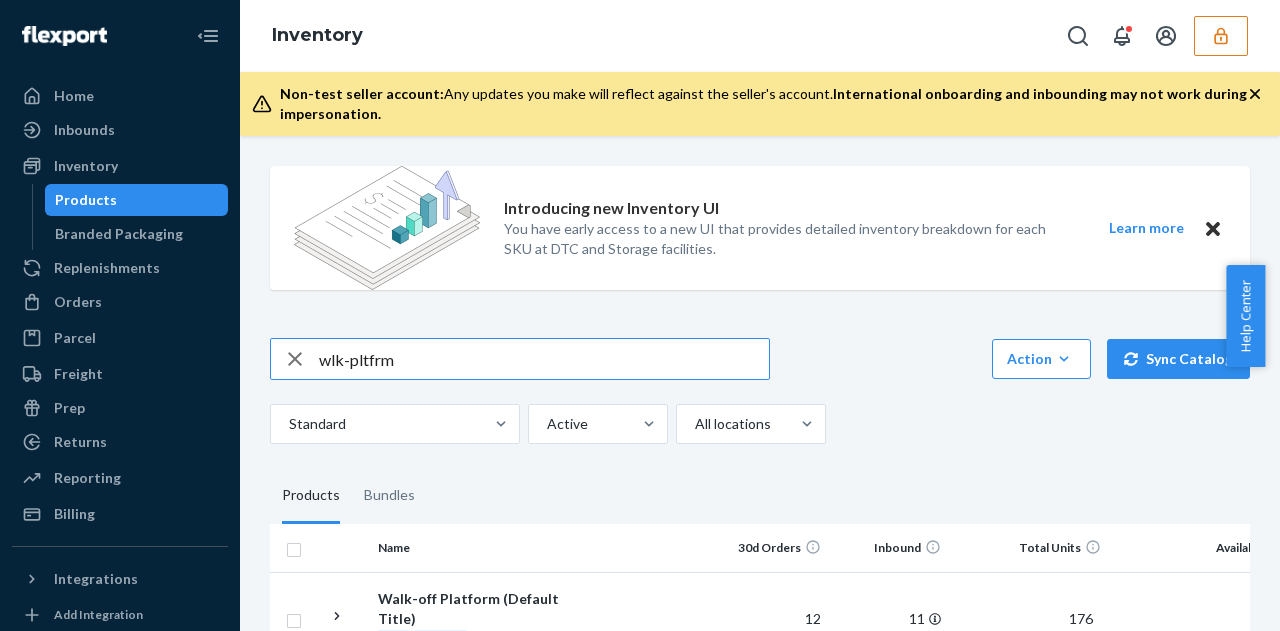 click on "wlk-pltfrm" at bounding box center (544, 359) 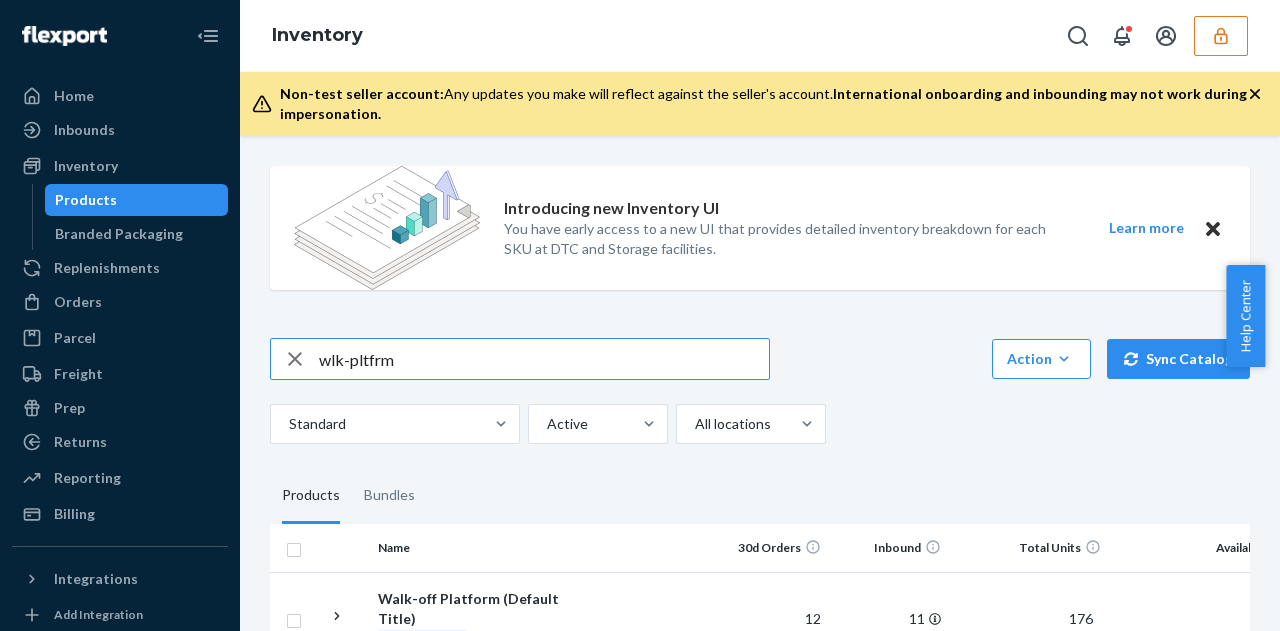 click on "wlk-pltfrm" at bounding box center [544, 359] 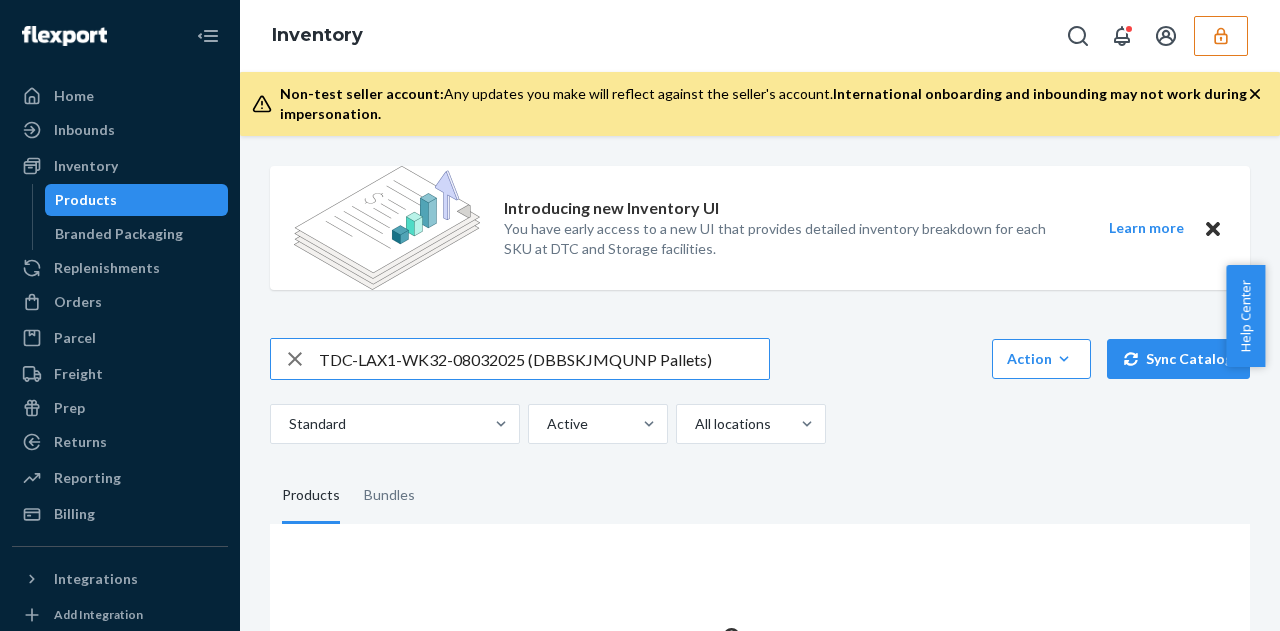 drag, startPoint x: 728, startPoint y: 356, endPoint x: 650, endPoint y: 349, distance: 78.31347 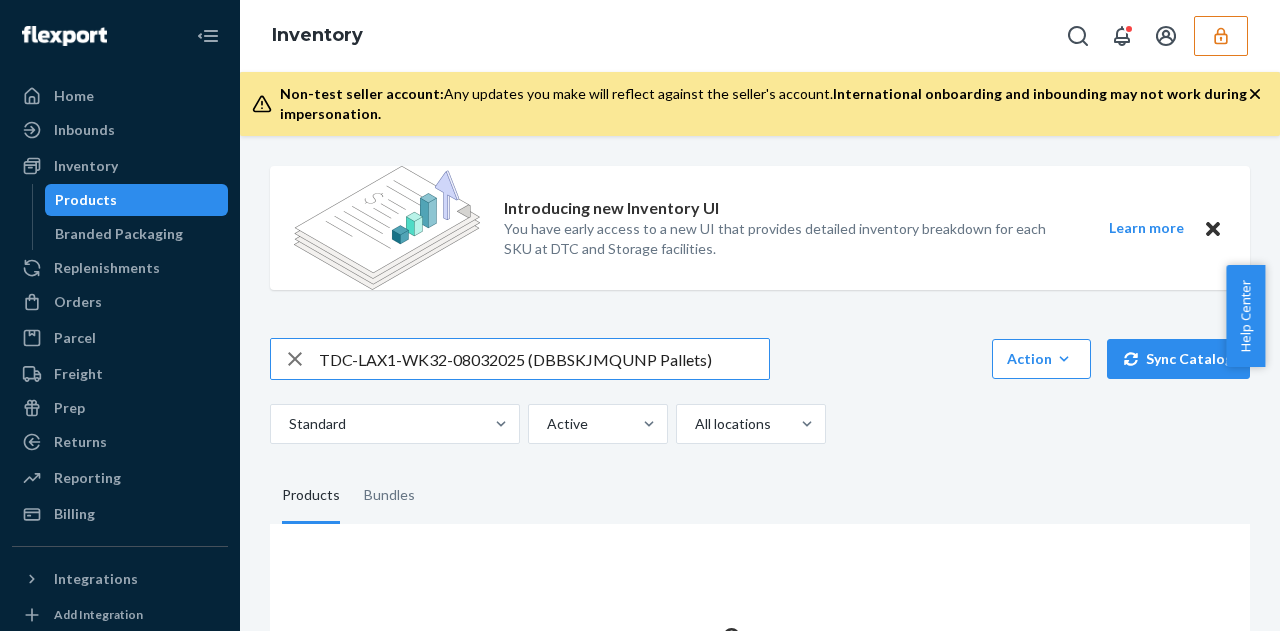 click on "TDC-LAX1-WK32-08032025 (DBBSKJMQUNP Pallets)" at bounding box center (544, 359) 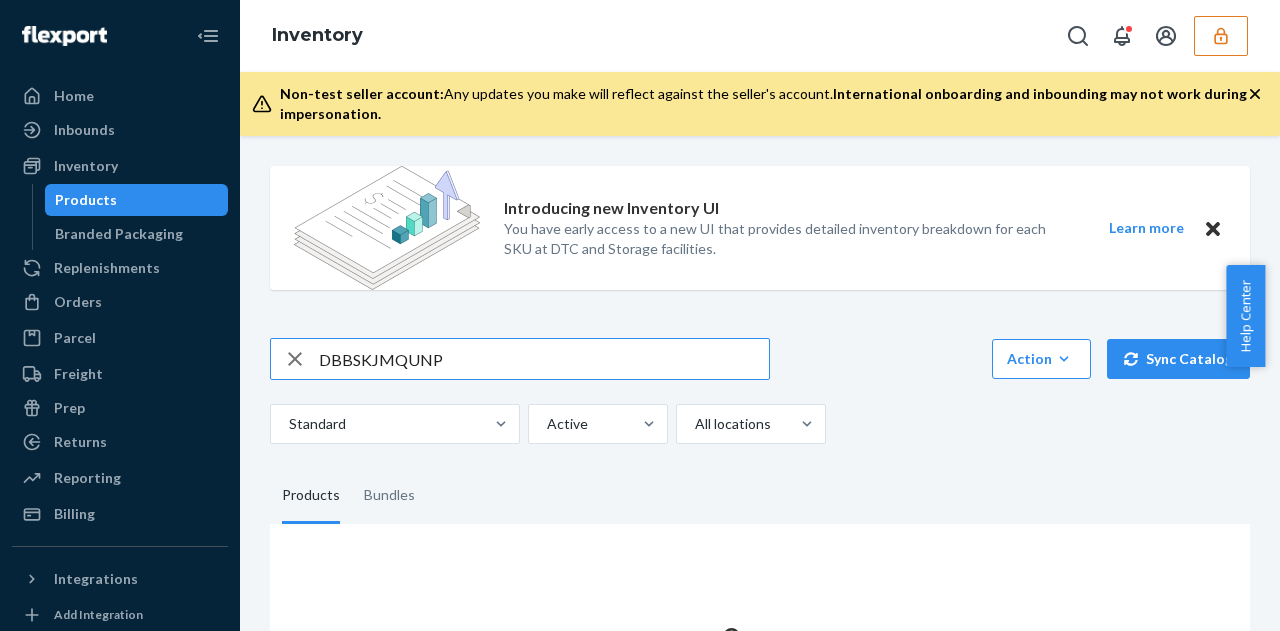 type on "DBBSKJMQUNP" 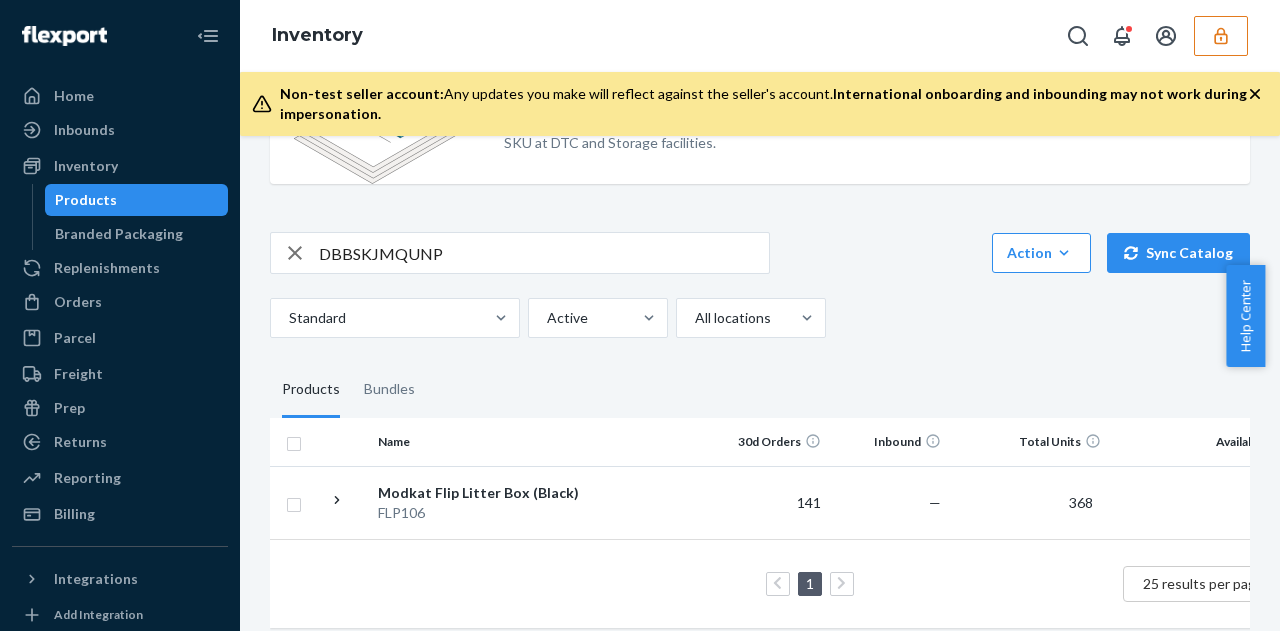 scroll, scrollTop: 106, scrollLeft: 0, axis: vertical 